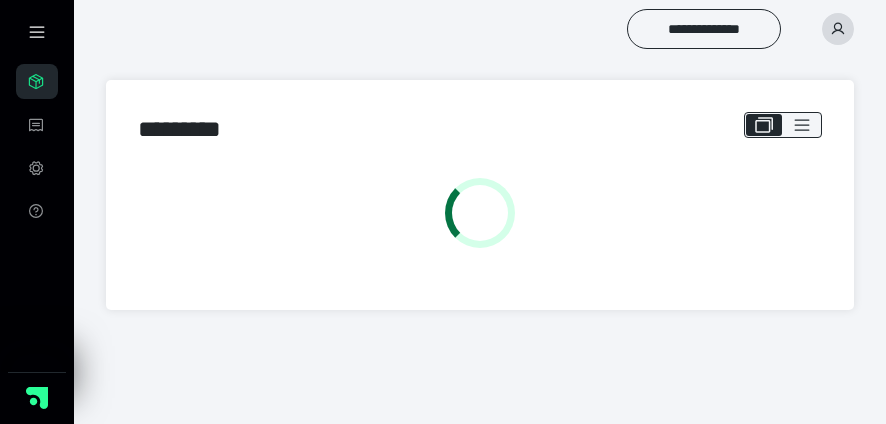 scroll, scrollTop: 0, scrollLeft: 0, axis: both 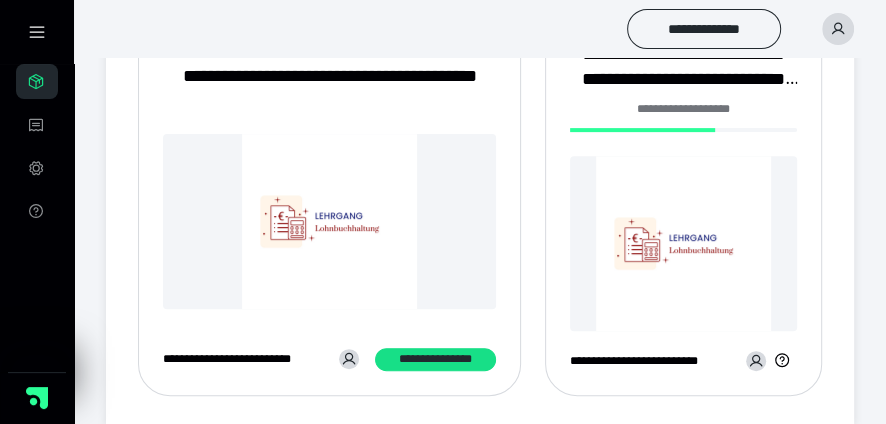 click at bounding box center [683, 243] 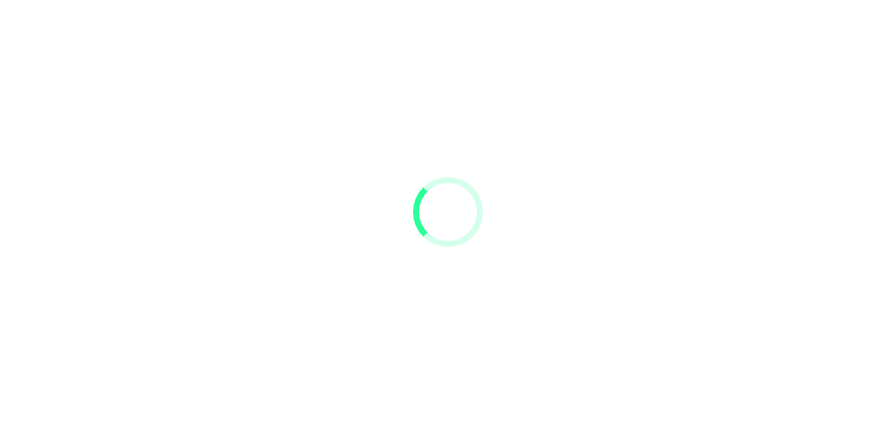 scroll, scrollTop: 0, scrollLeft: 0, axis: both 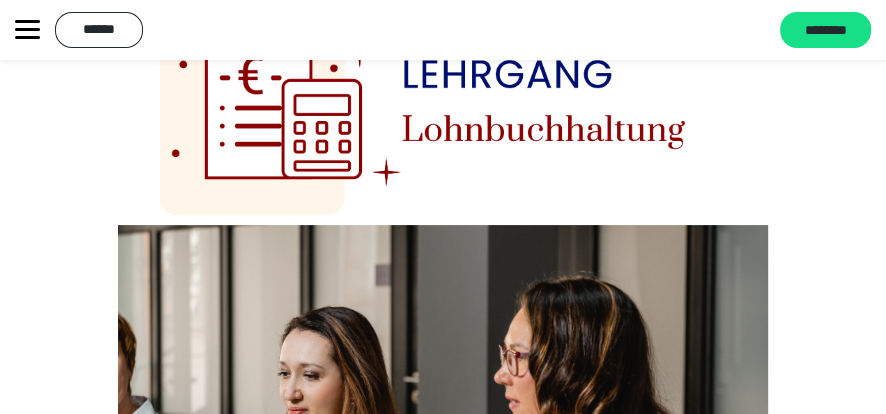 click 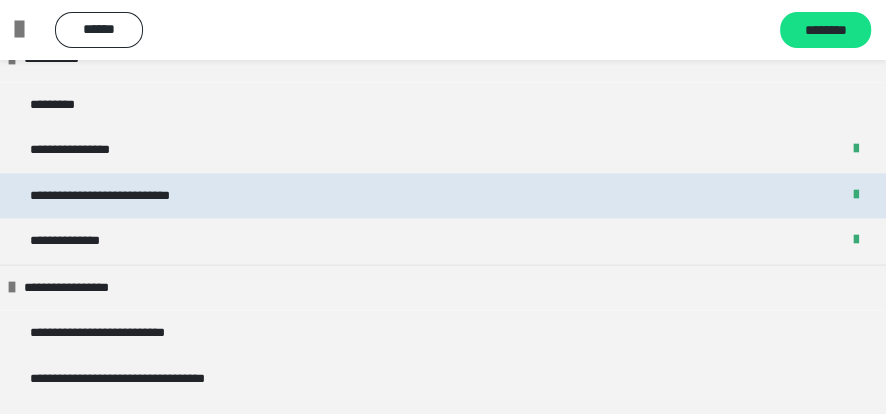 scroll, scrollTop: 1600, scrollLeft: 0, axis: vertical 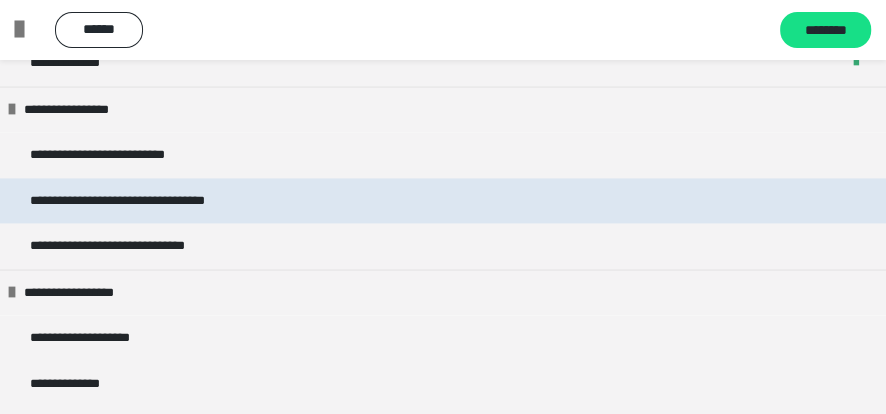 click on "**********" at bounding box center (154, 200) 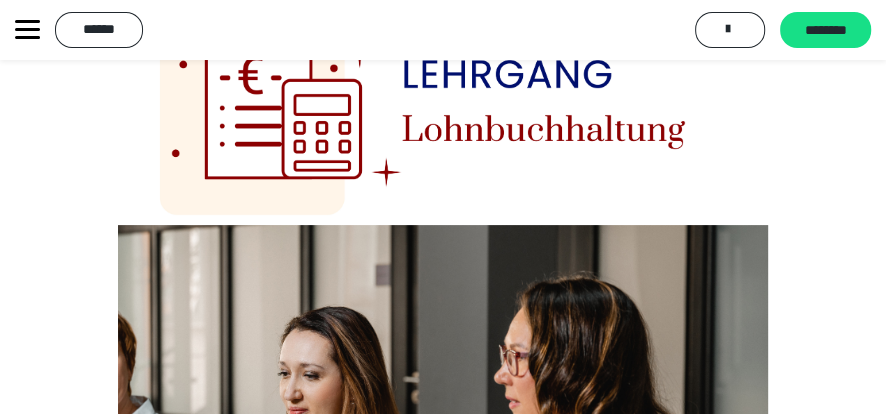 scroll, scrollTop: 0, scrollLeft: 0, axis: both 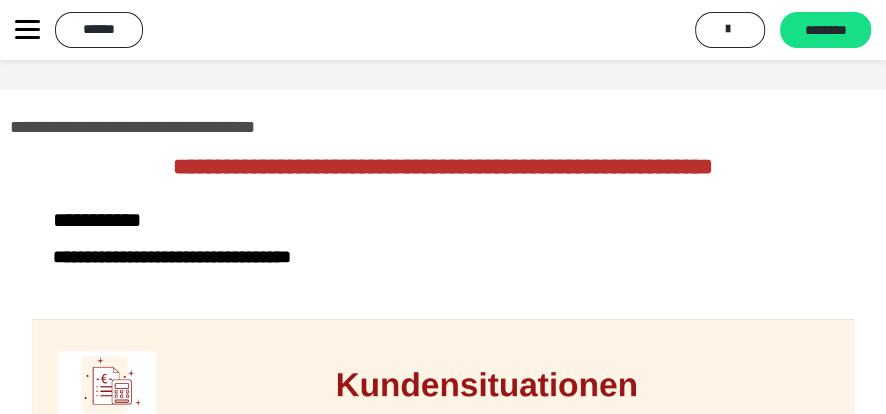 click 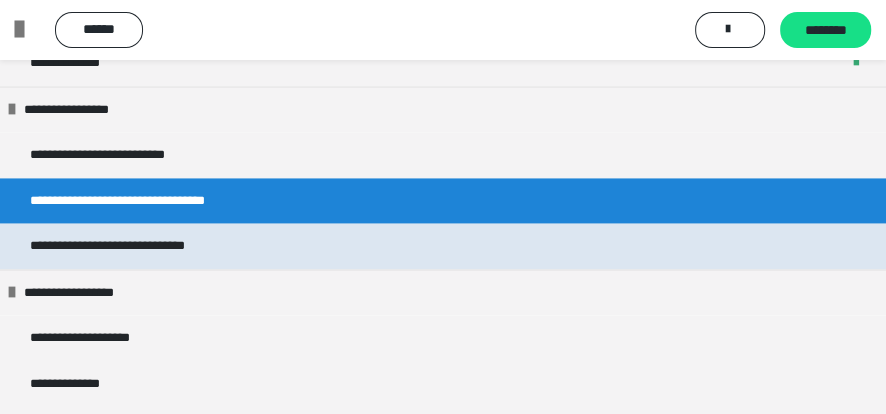 click on "**********" at bounding box center (135, 245) 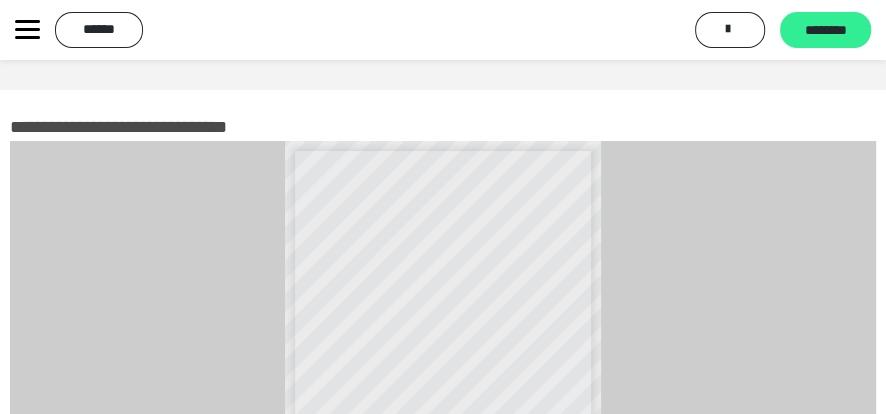 click on "********" at bounding box center [825, 31] 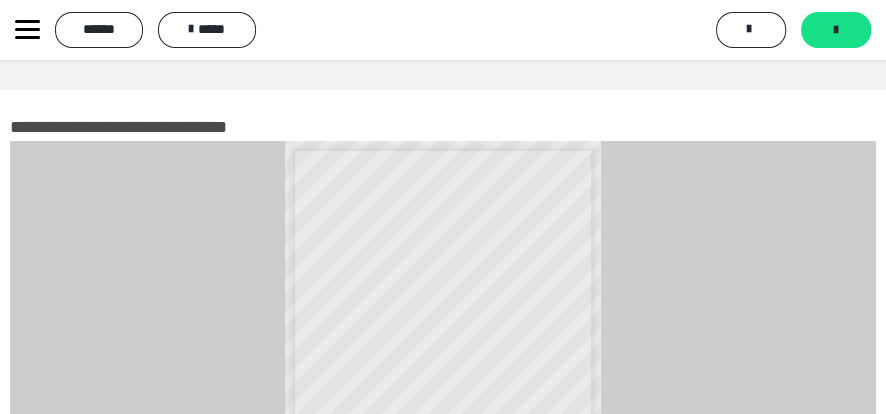 click 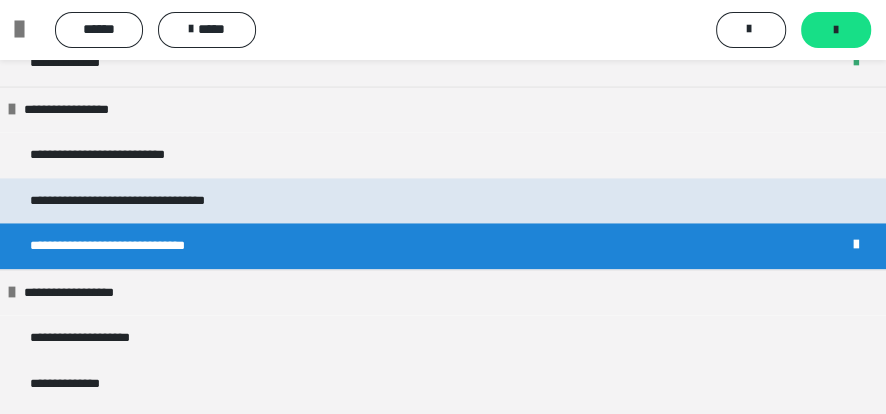 click on "**********" at bounding box center (154, 200) 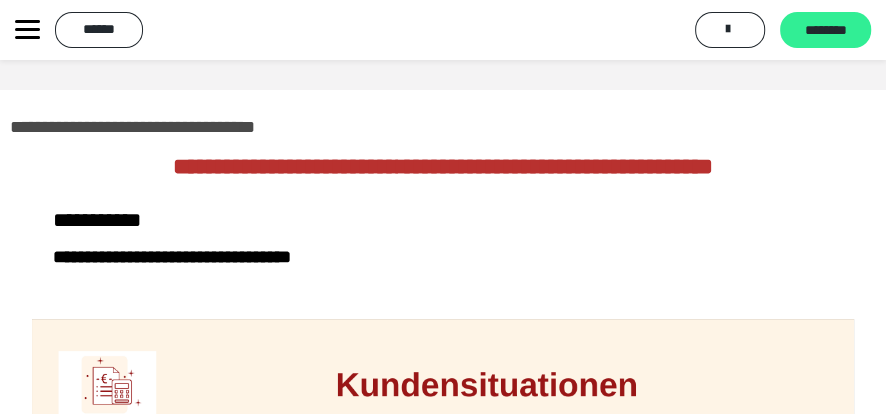 click on "********" at bounding box center [825, 31] 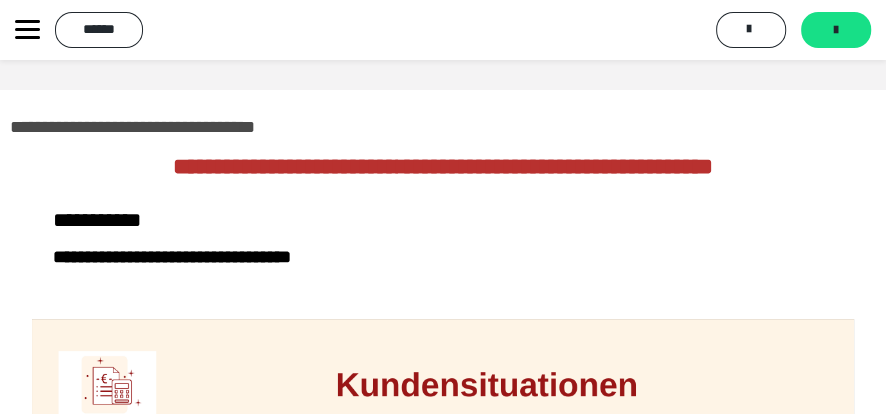 click 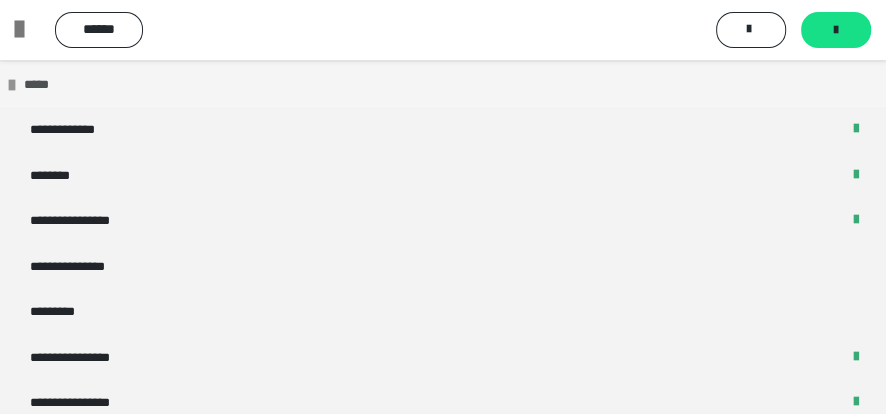 scroll, scrollTop: 2489, scrollLeft: 0, axis: vertical 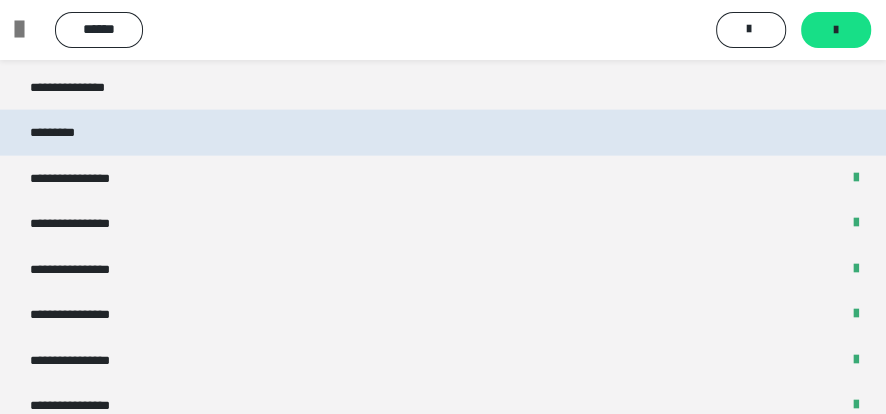 click on "*********" at bounding box center [68, 132] 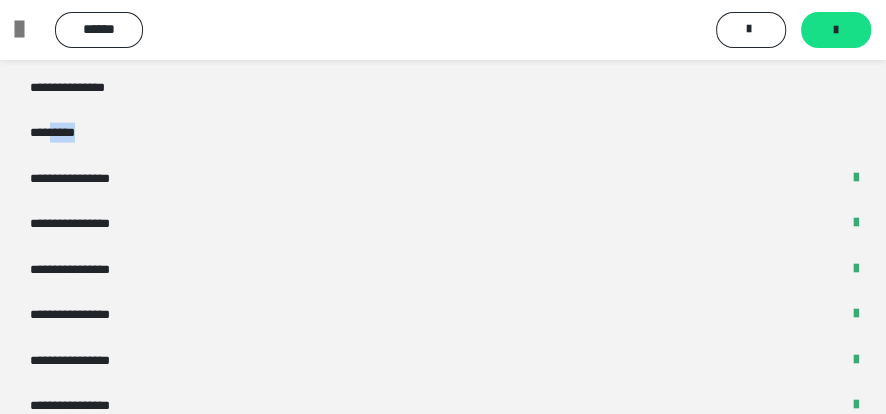 click on "**********" at bounding box center (443, 1052) 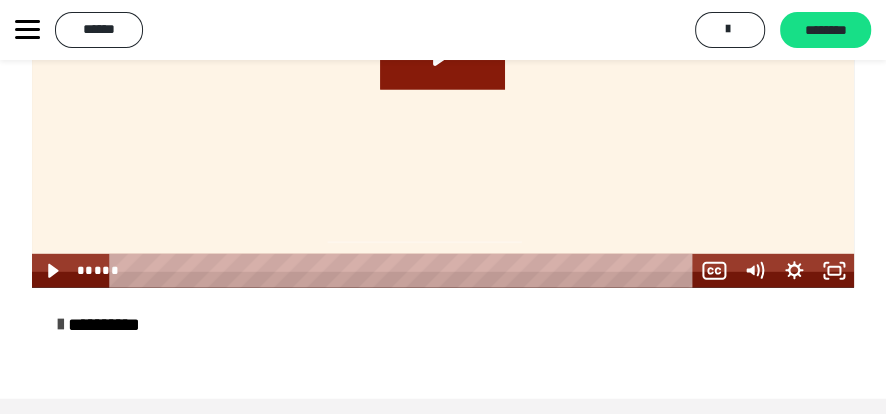 scroll, scrollTop: 2960, scrollLeft: 0, axis: vertical 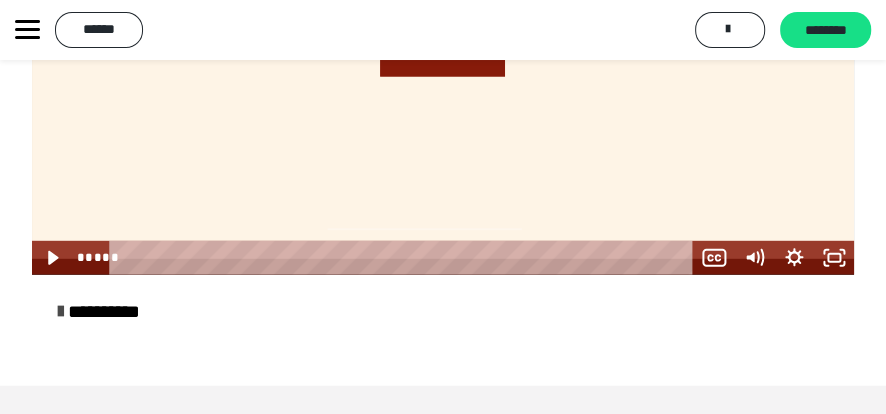 click 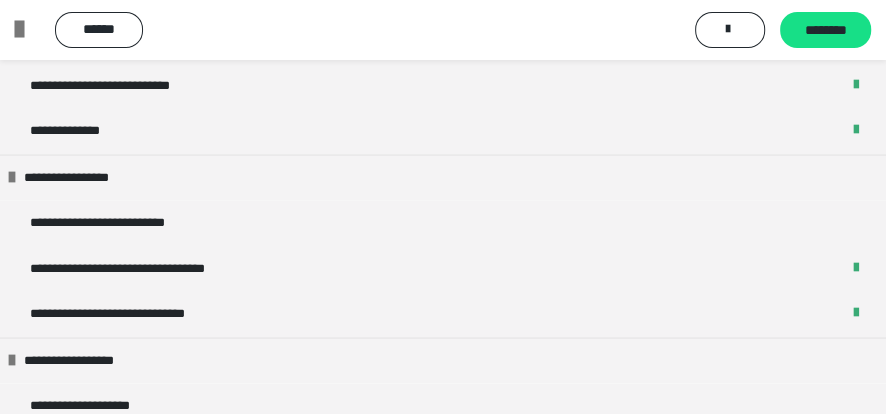 scroll, scrollTop: 1176, scrollLeft: 0, axis: vertical 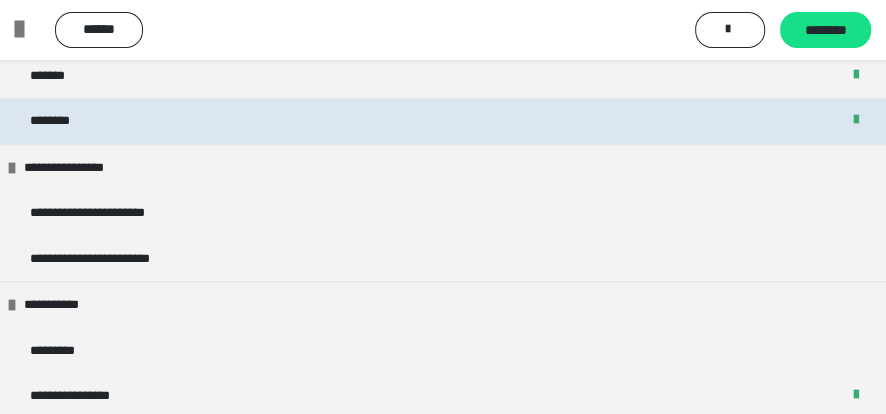 click on "********" at bounding box center [443, 120] 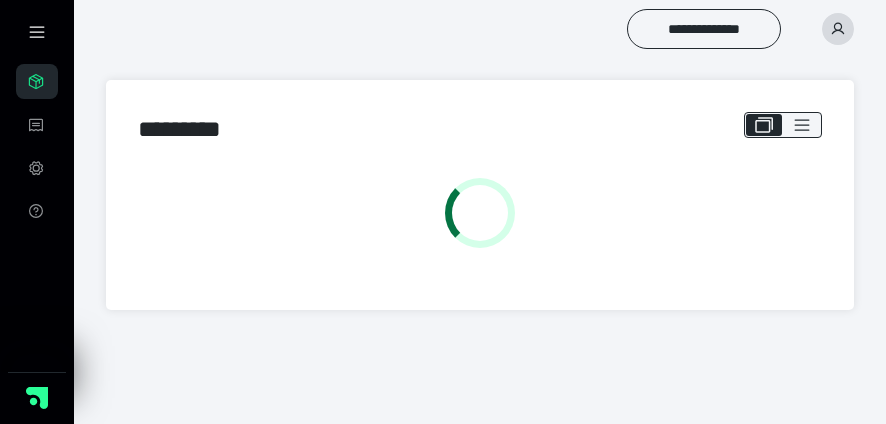 scroll, scrollTop: 0, scrollLeft: 0, axis: both 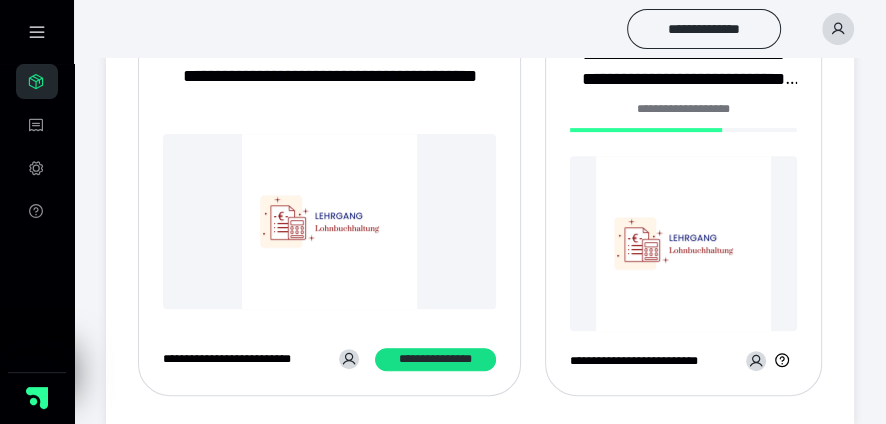 click at bounding box center [683, 243] 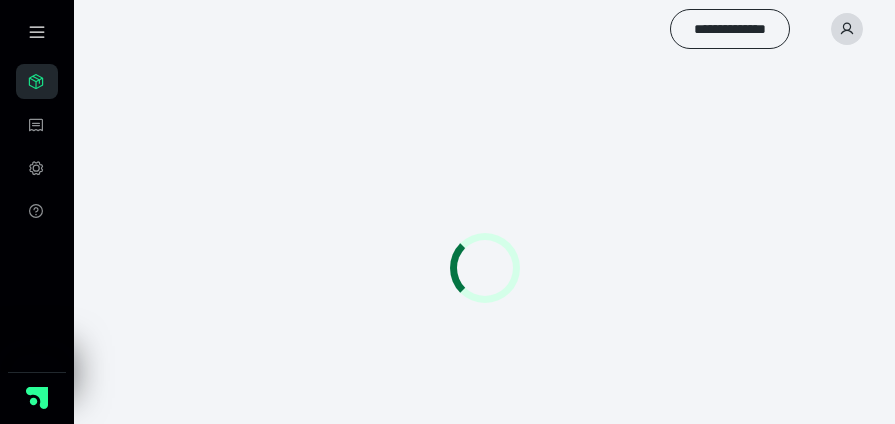 scroll, scrollTop: 0, scrollLeft: 0, axis: both 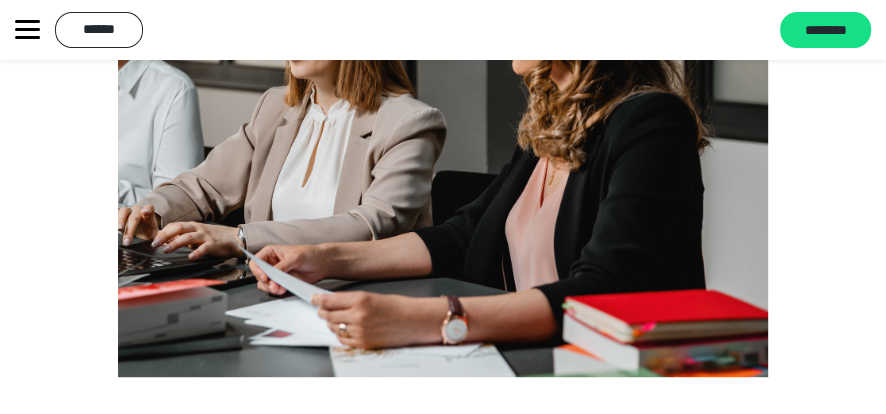 click 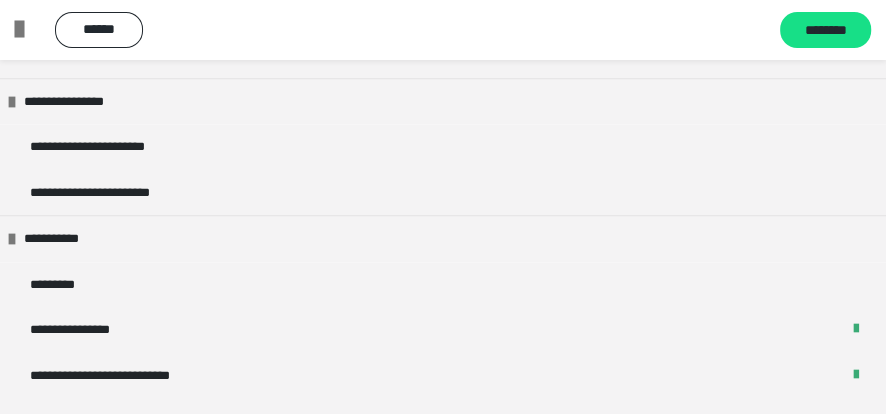 scroll, scrollTop: 1244, scrollLeft: 0, axis: vertical 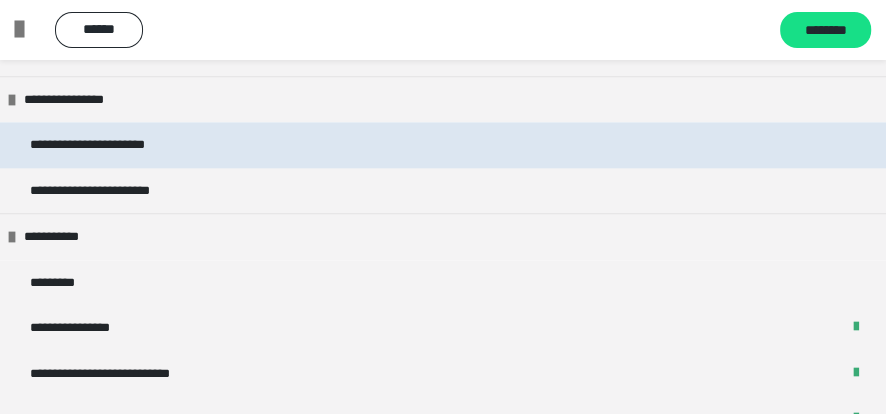 click on "**********" at bounding box center (443, 144) 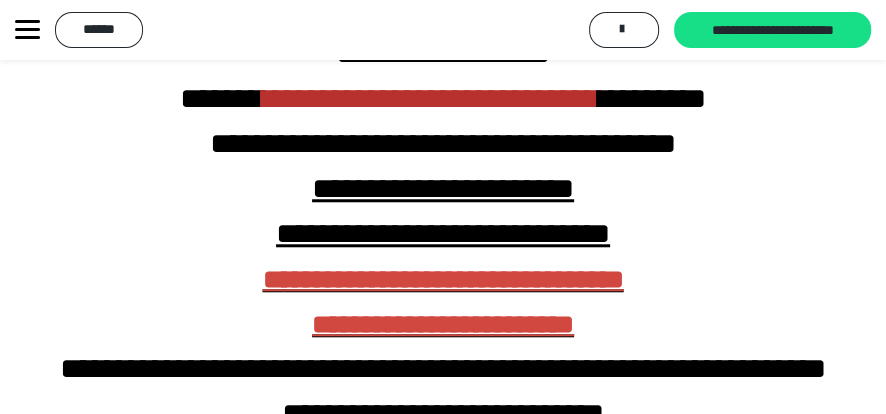 scroll, scrollTop: 1036, scrollLeft: 0, axis: vertical 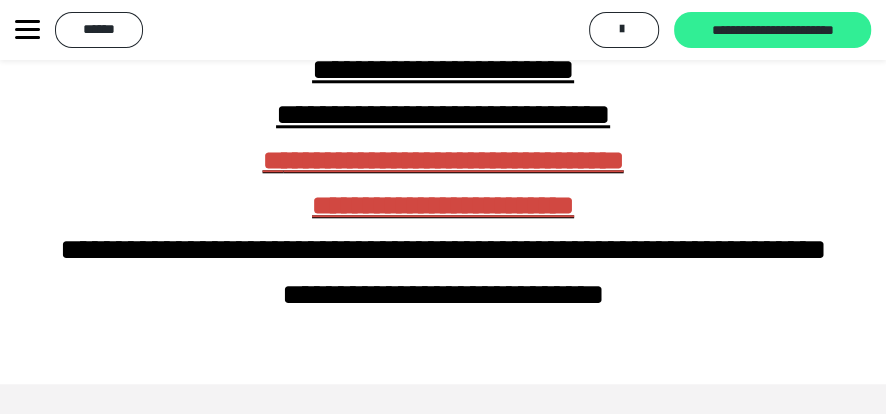 click on "**********" at bounding box center [772, 31] 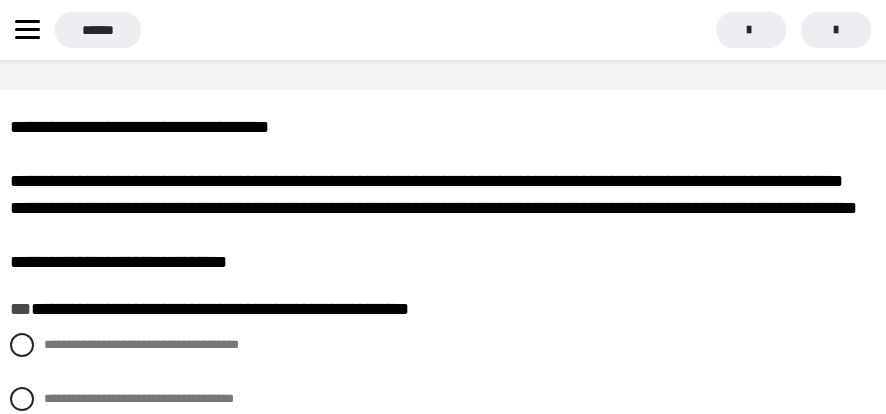 scroll, scrollTop: 177, scrollLeft: 0, axis: vertical 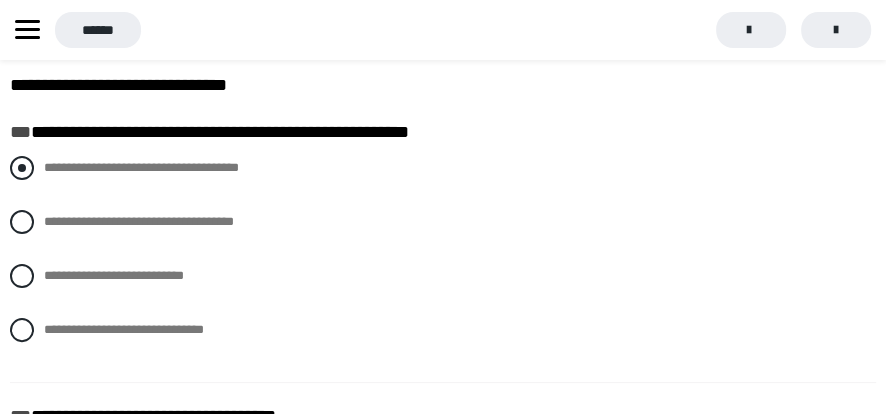 click at bounding box center (22, 168) 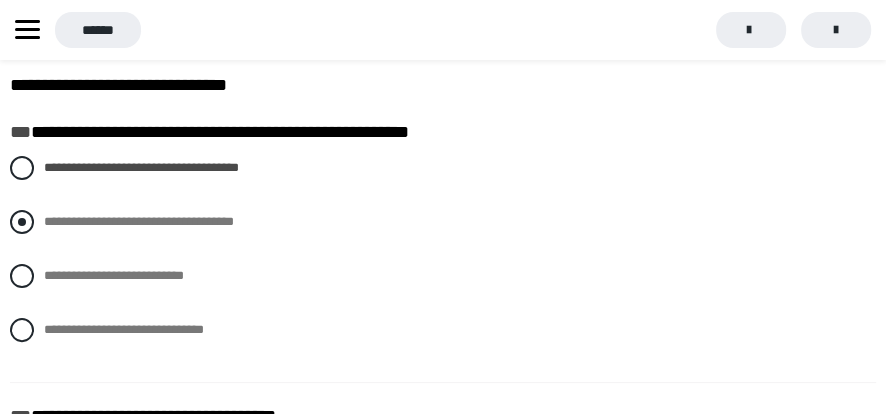 click at bounding box center (22, 222) 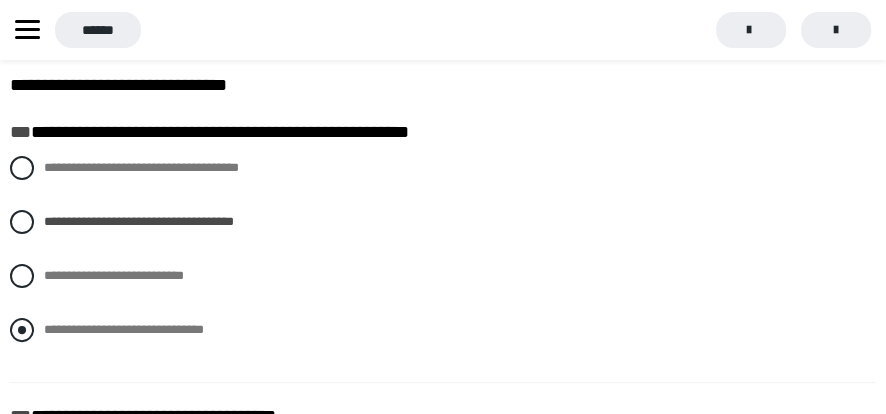 click at bounding box center (22, 330) 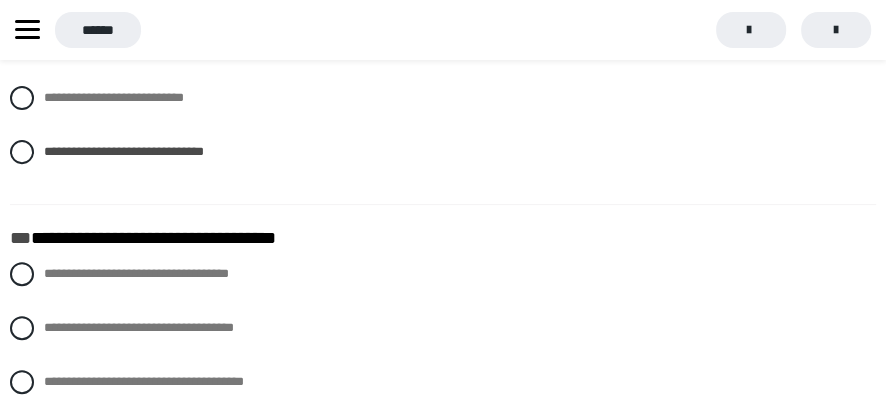 scroll, scrollTop: 533, scrollLeft: 0, axis: vertical 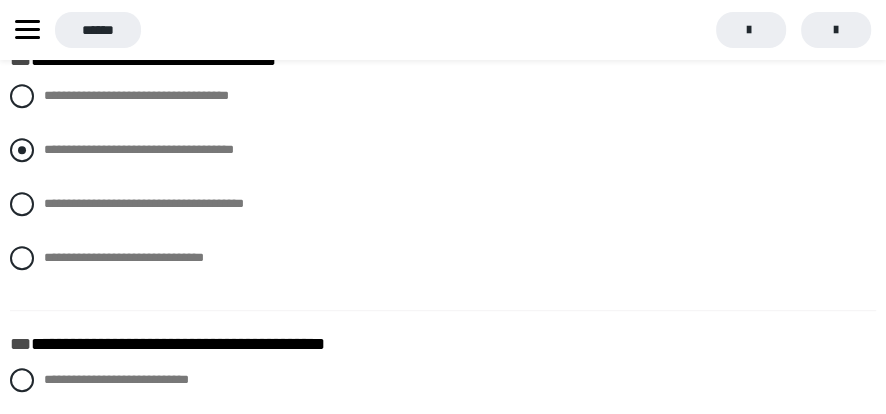 click at bounding box center (22, 150) 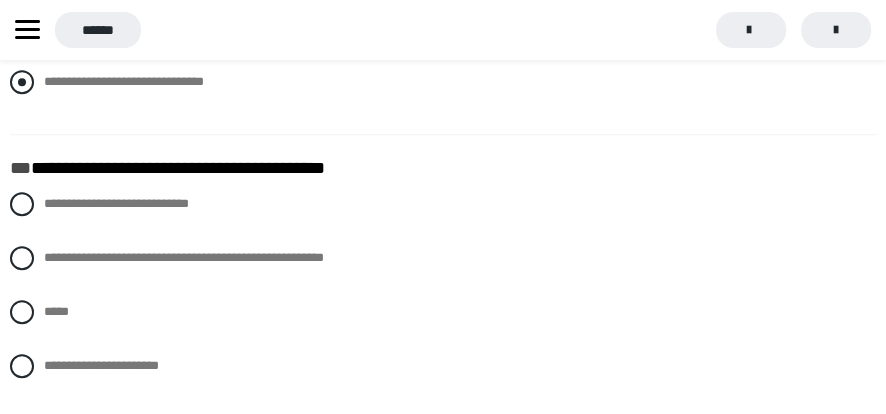 scroll, scrollTop: 710, scrollLeft: 0, axis: vertical 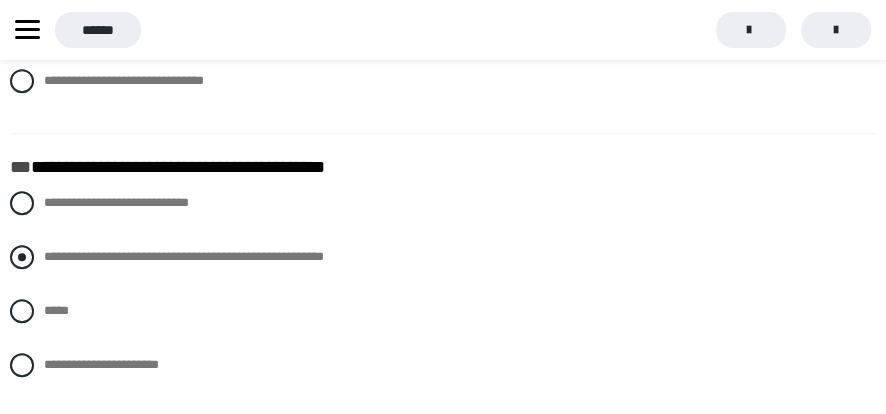 click at bounding box center (22, 257) 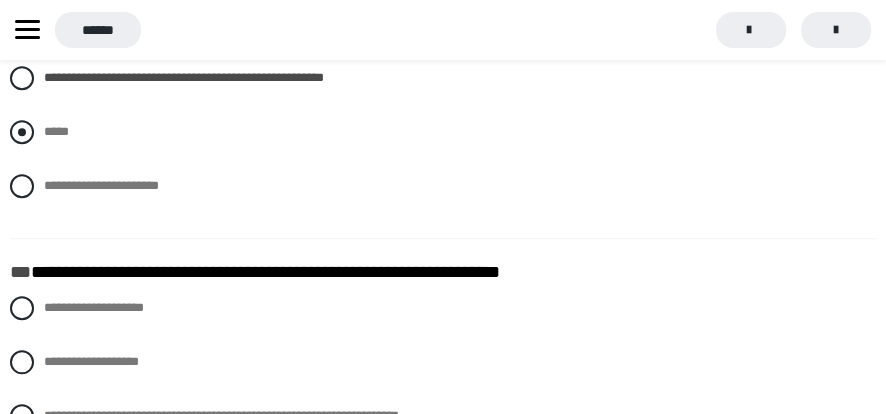 scroll, scrollTop: 1066, scrollLeft: 0, axis: vertical 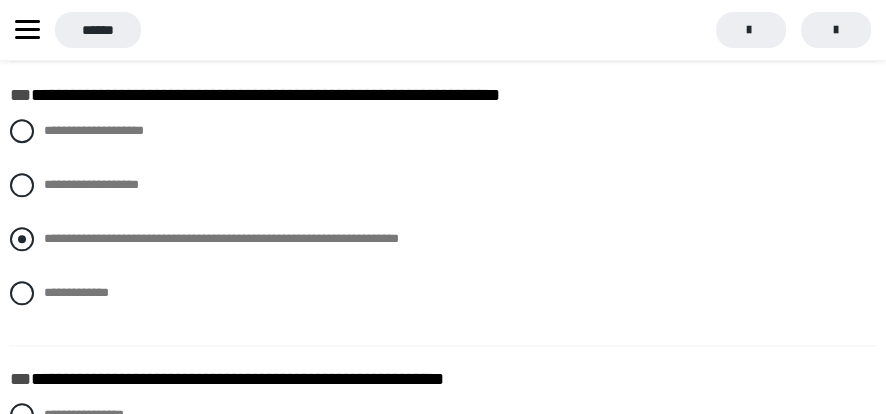 click at bounding box center (22, 239) 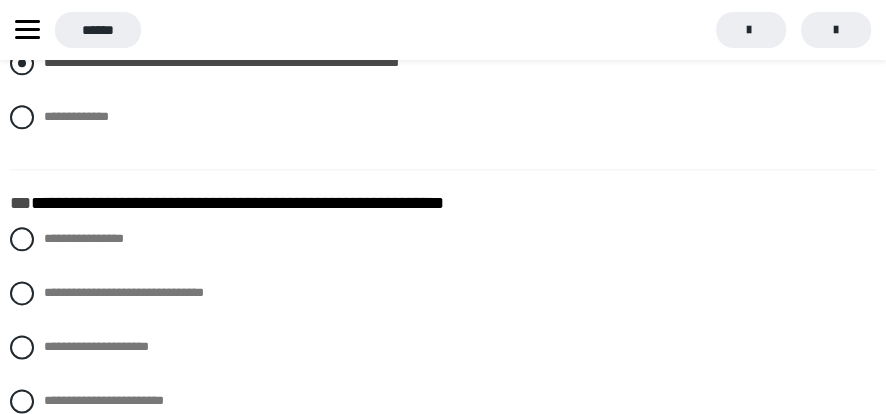 scroll, scrollTop: 1244, scrollLeft: 0, axis: vertical 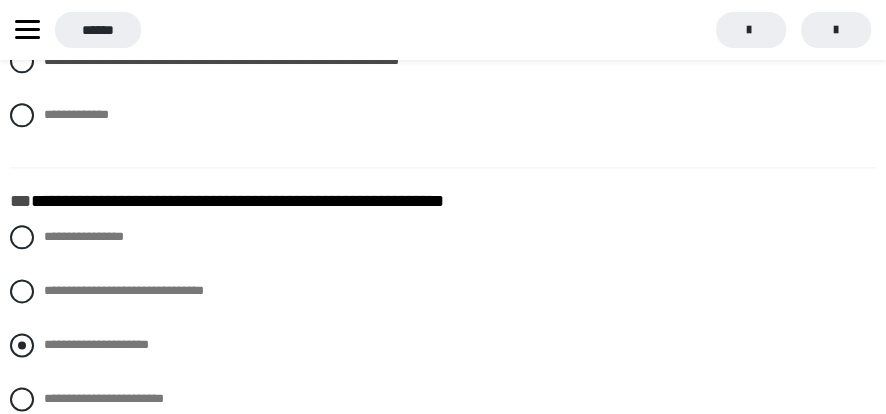 click at bounding box center [22, 345] 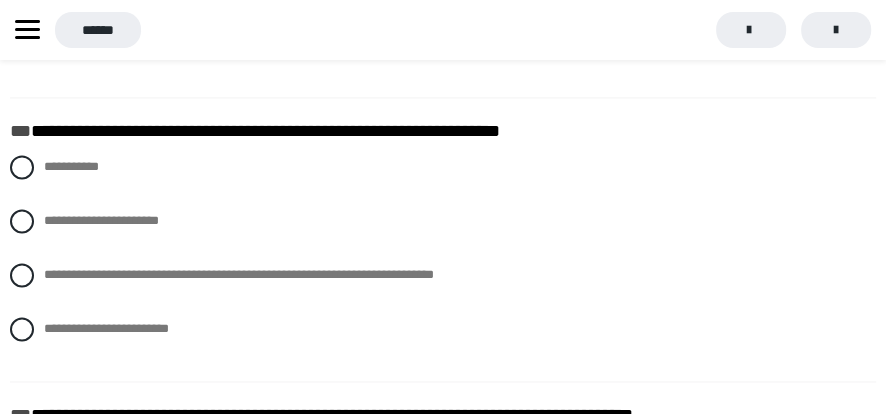 scroll, scrollTop: 1600, scrollLeft: 0, axis: vertical 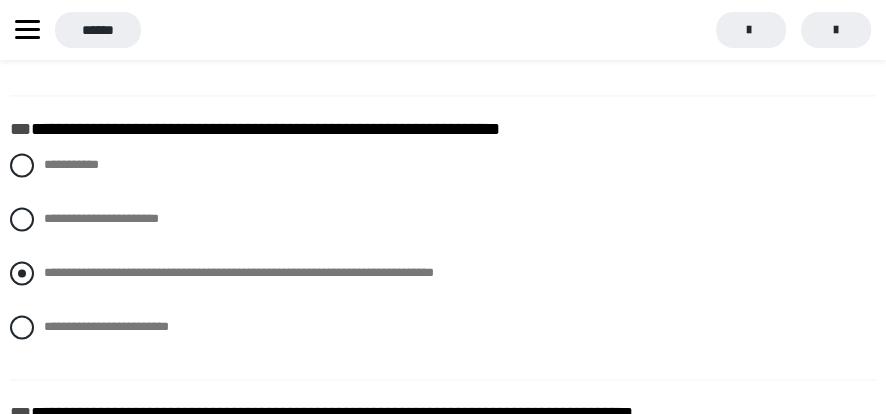 click on "**********" at bounding box center (443, 273) 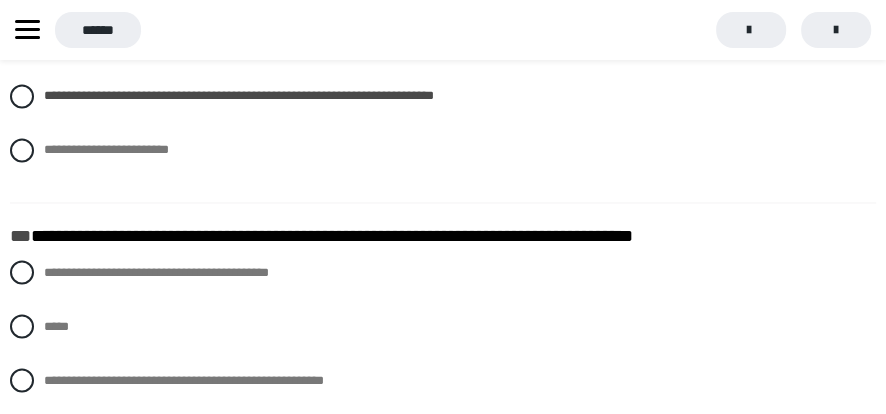scroll, scrollTop: 1955, scrollLeft: 0, axis: vertical 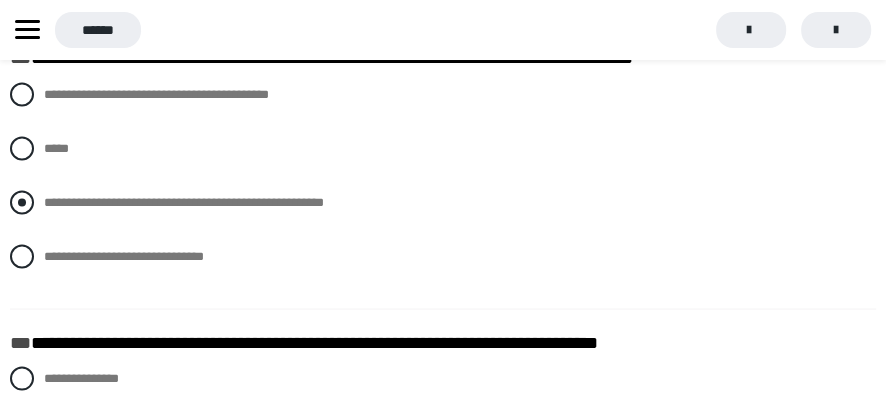 click at bounding box center (22, 202) 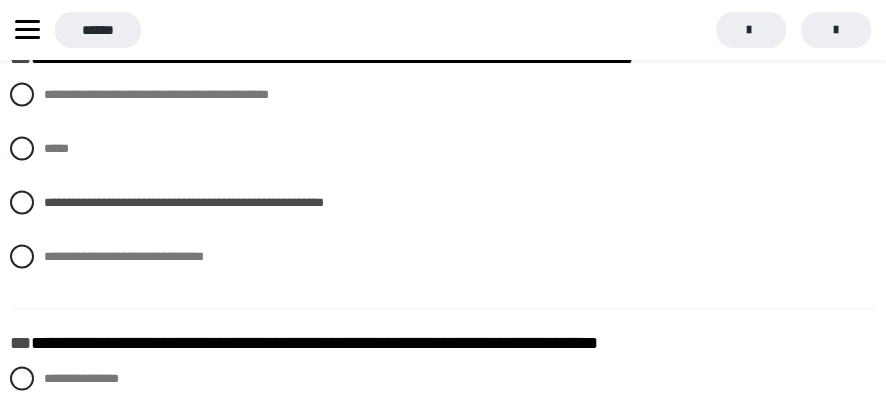scroll, scrollTop: 2133, scrollLeft: 0, axis: vertical 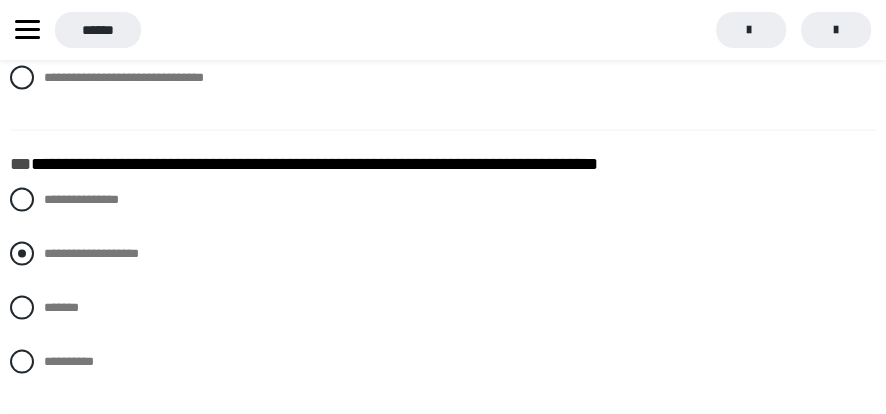 click at bounding box center (22, 254) 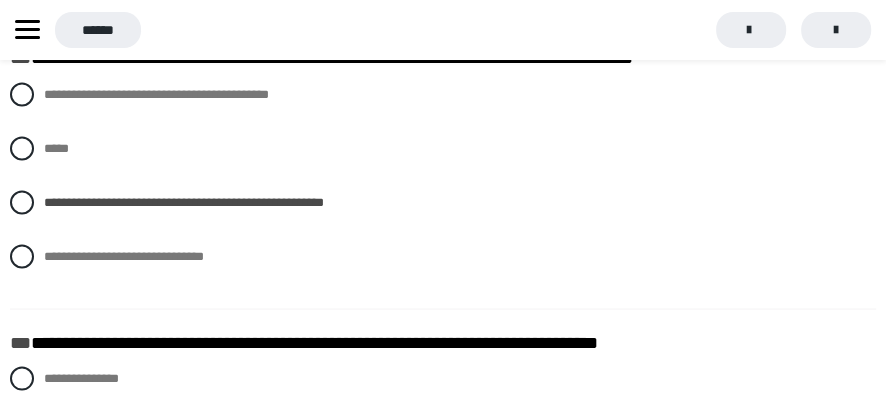 scroll, scrollTop: 2133, scrollLeft: 0, axis: vertical 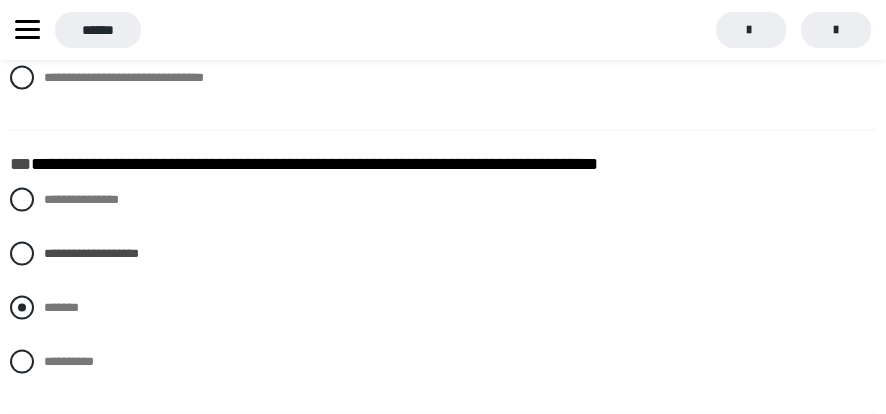 click at bounding box center (22, 308) 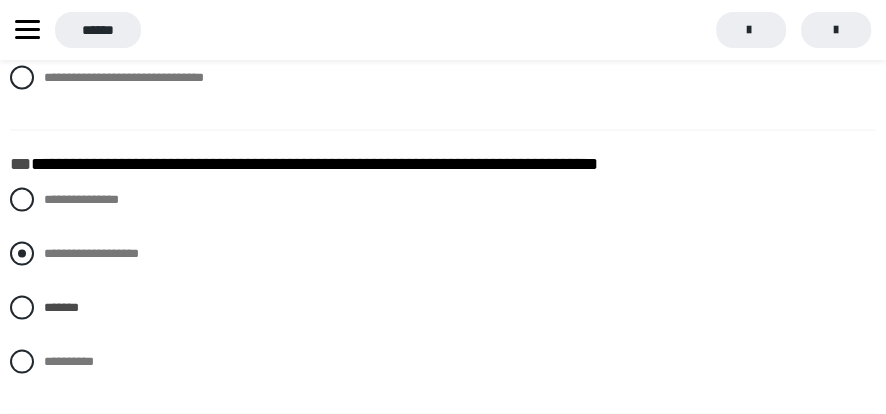 click at bounding box center [22, 254] 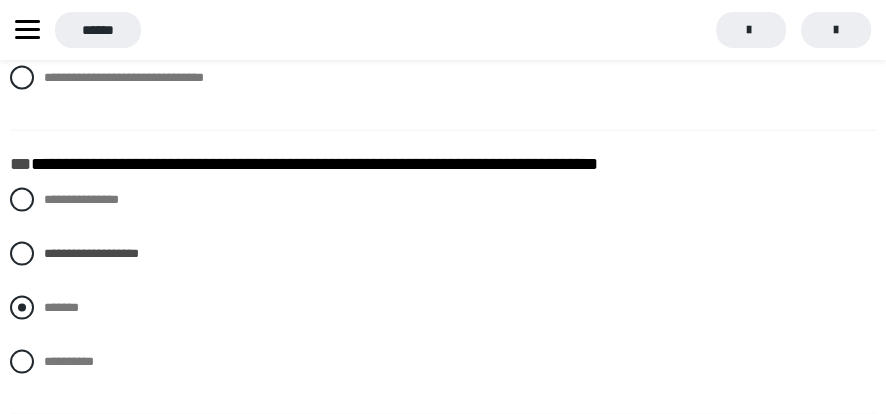 click at bounding box center (22, 308) 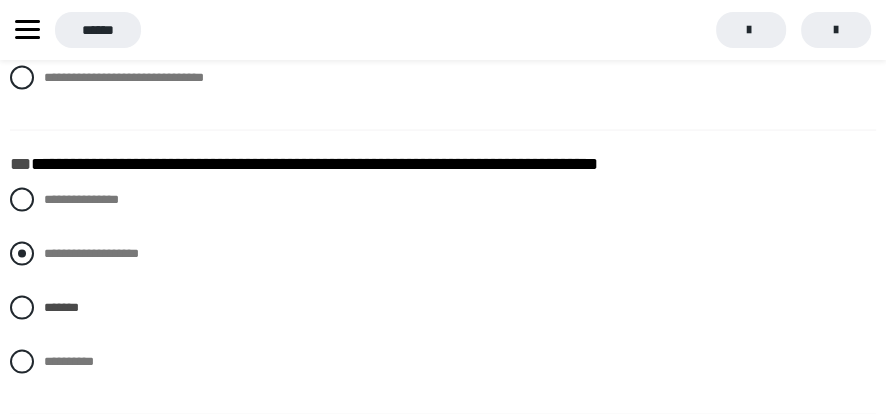click at bounding box center (22, 254) 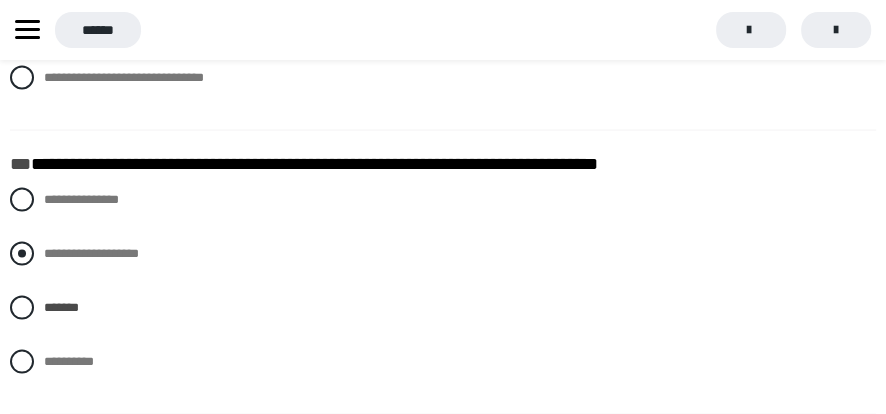 radio on "****" 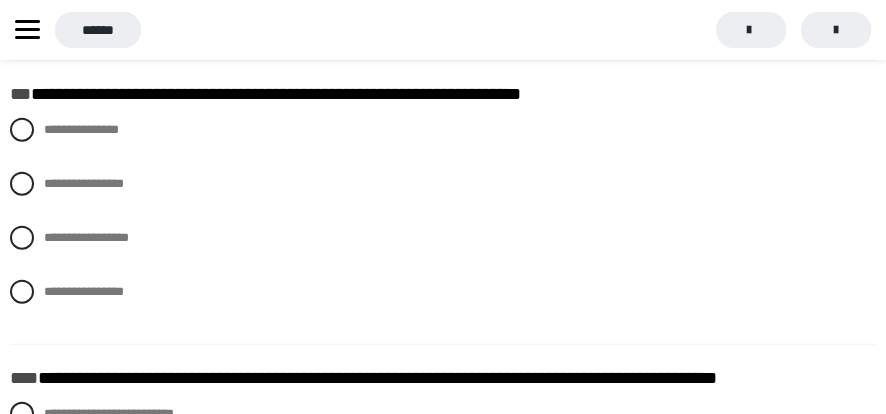 scroll, scrollTop: 2489, scrollLeft: 0, axis: vertical 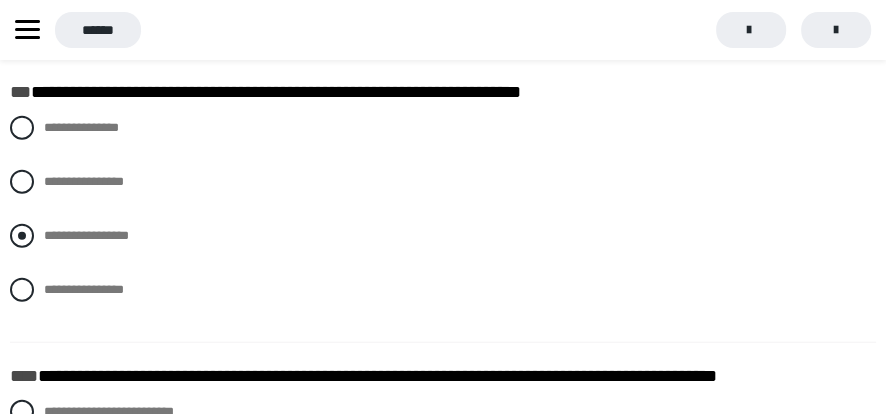 click at bounding box center (22, 236) 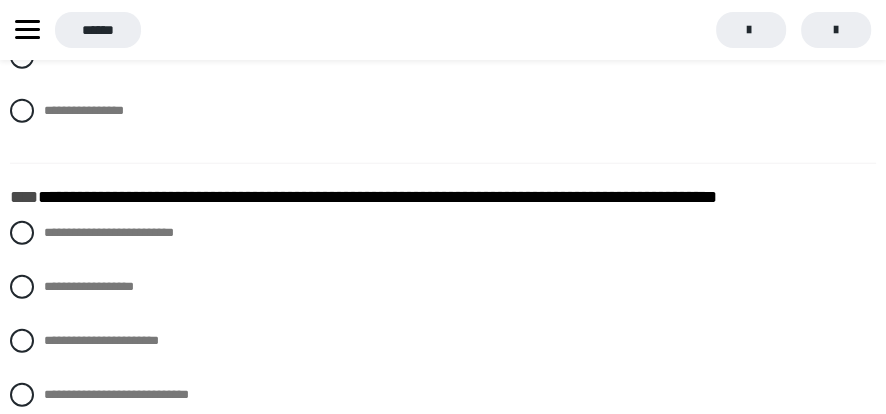 scroll, scrollTop: 2666, scrollLeft: 0, axis: vertical 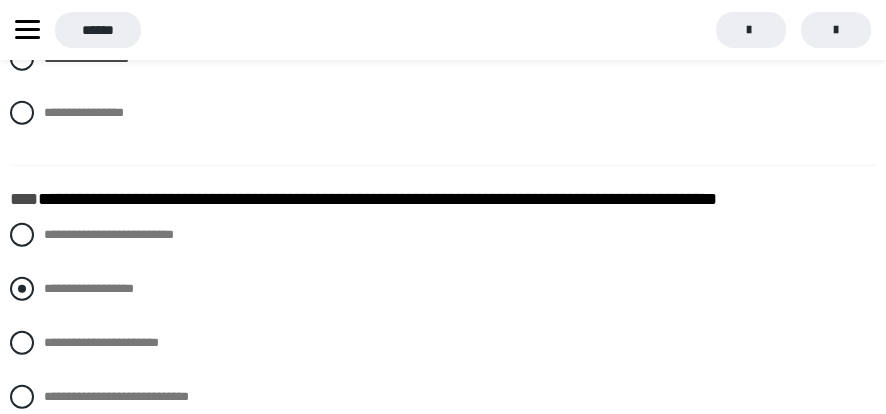 click at bounding box center [22, 289] 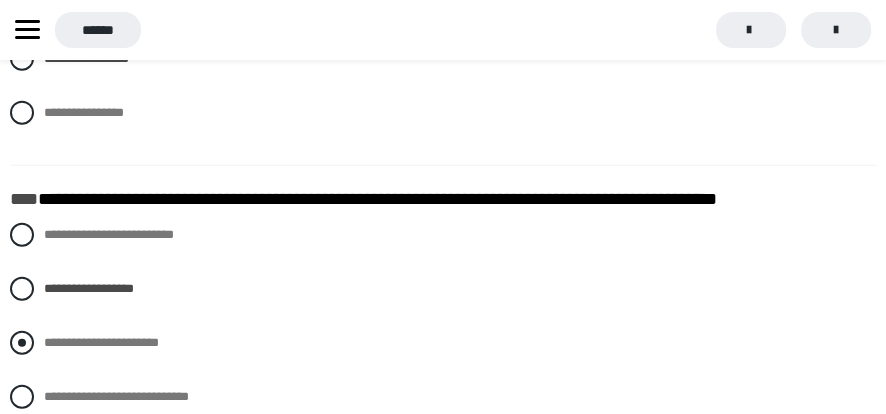 click on "**********" at bounding box center (443, 343) 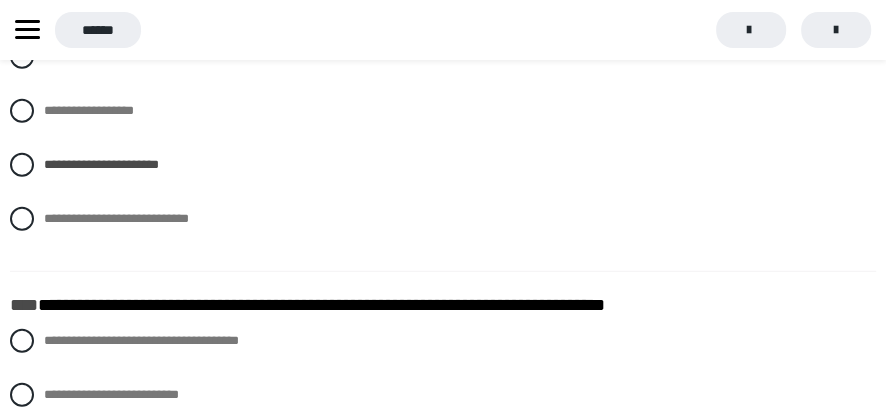 scroll, scrollTop: 3022, scrollLeft: 0, axis: vertical 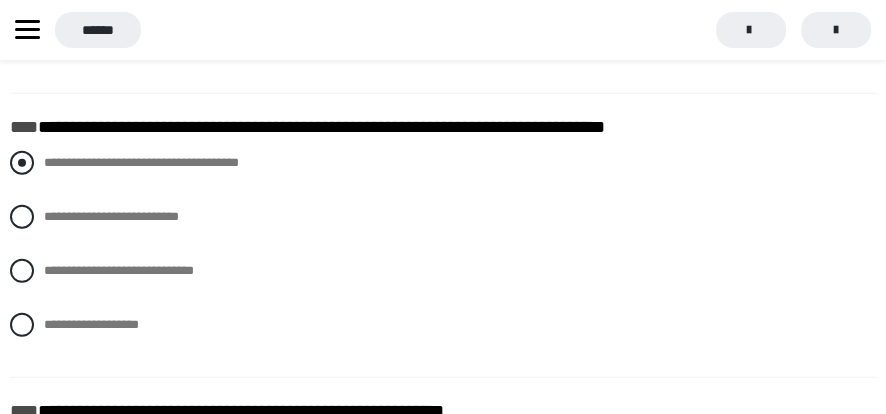 click at bounding box center [22, 163] 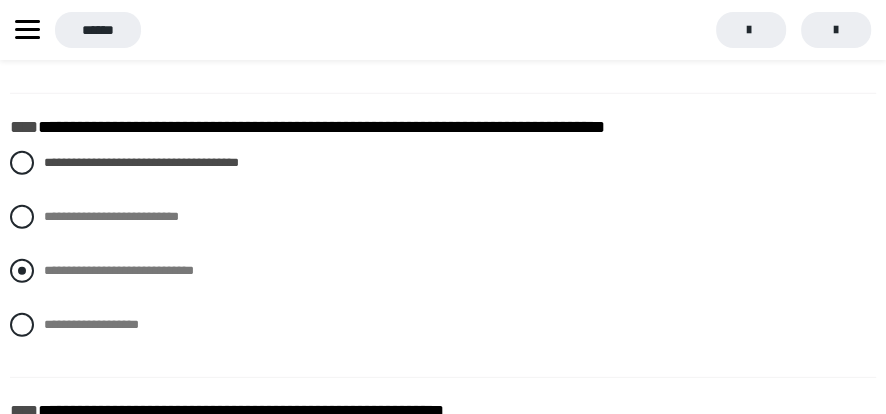 click at bounding box center (22, 271) 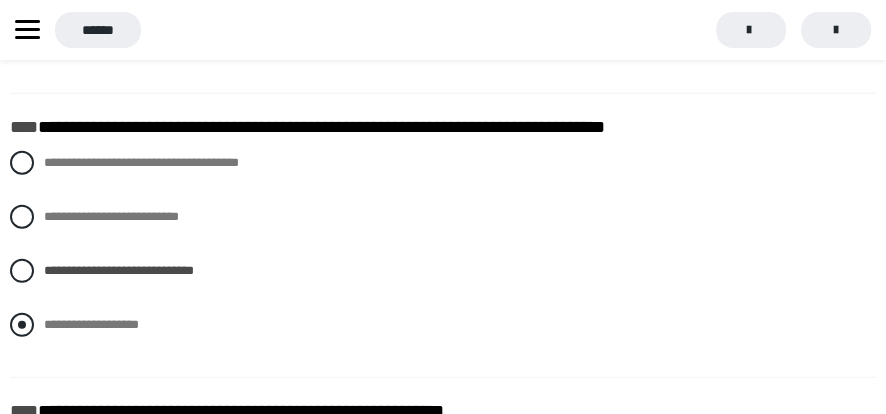 click at bounding box center (22, 325) 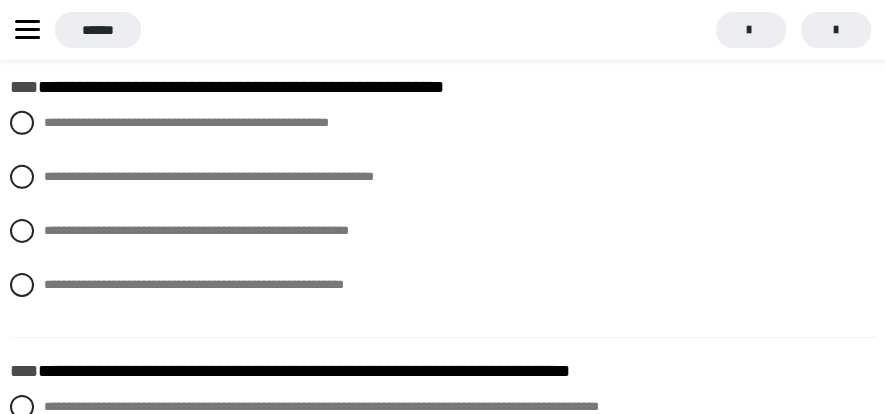 scroll, scrollTop: 3377, scrollLeft: 0, axis: vertical 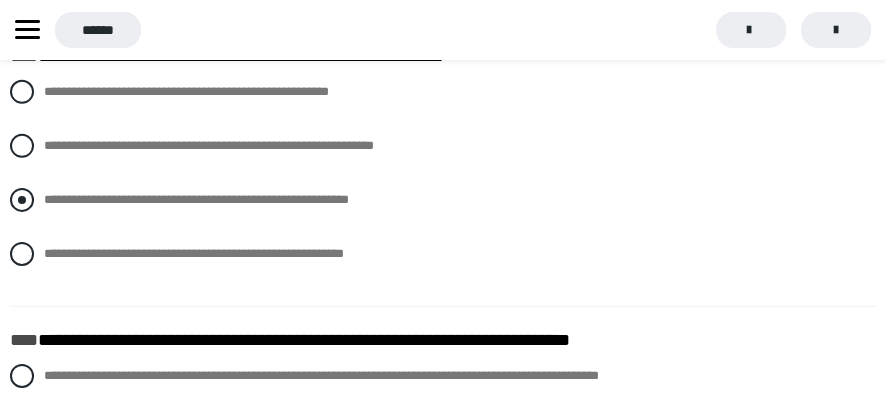 click at bounding box center [22, 200] 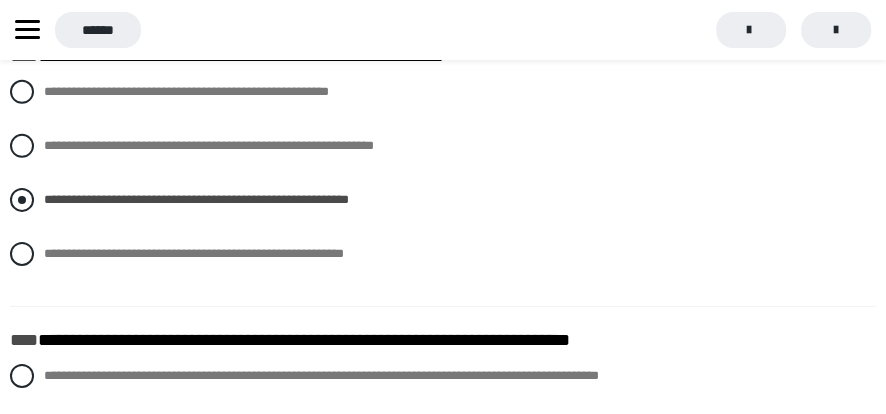scroll, scrollTop: 3555, scrollLeft: 0, axis: vertical 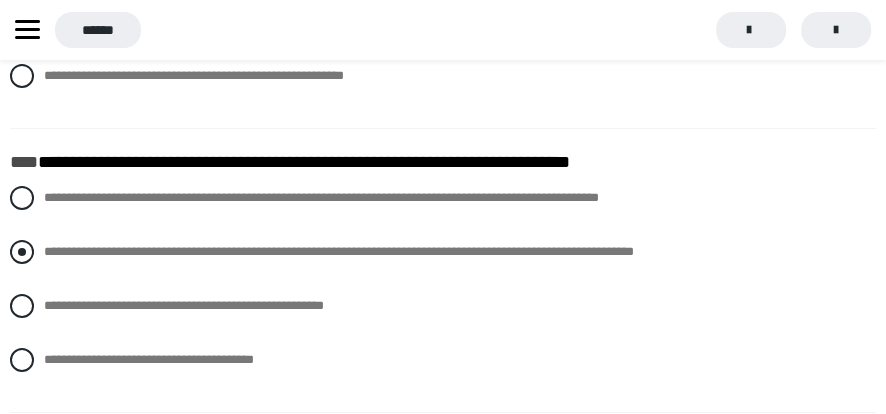 click at bounding box center (22, 252) 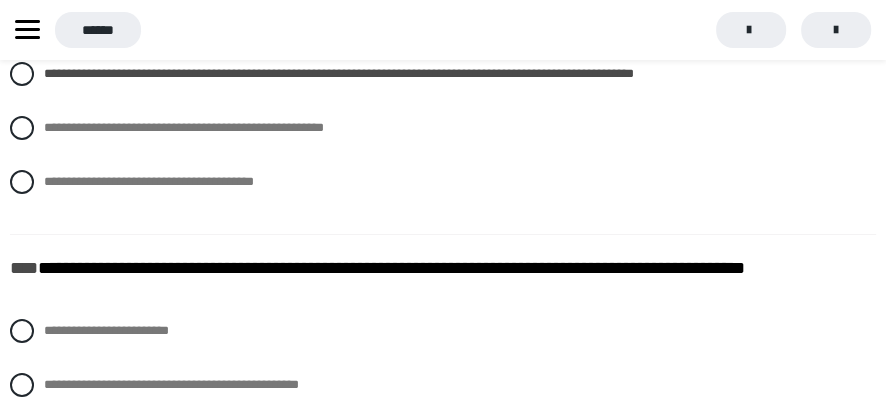 scroll, scrollTop: 3910, scrollLeft: 0, axis: vertical 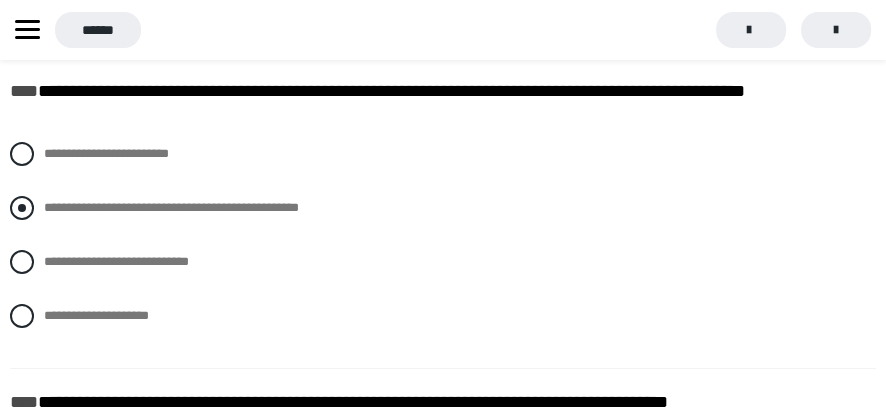 click at bounding box center [22, 208] 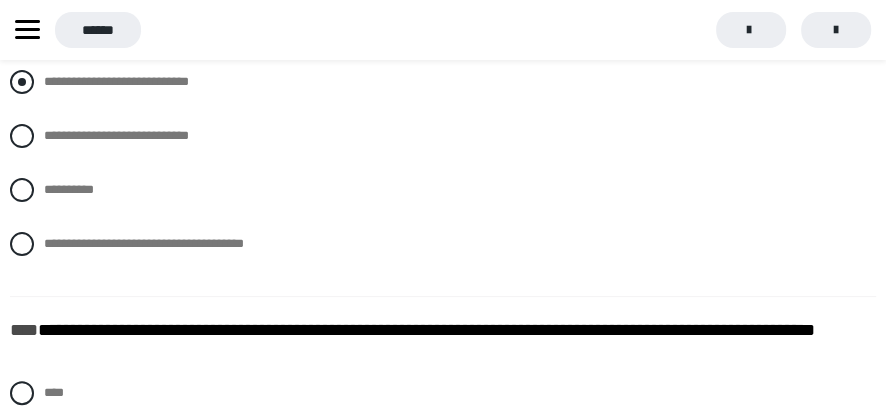 scroll, scrollTop: 4266, scrollLeft: 0, axis: vertical 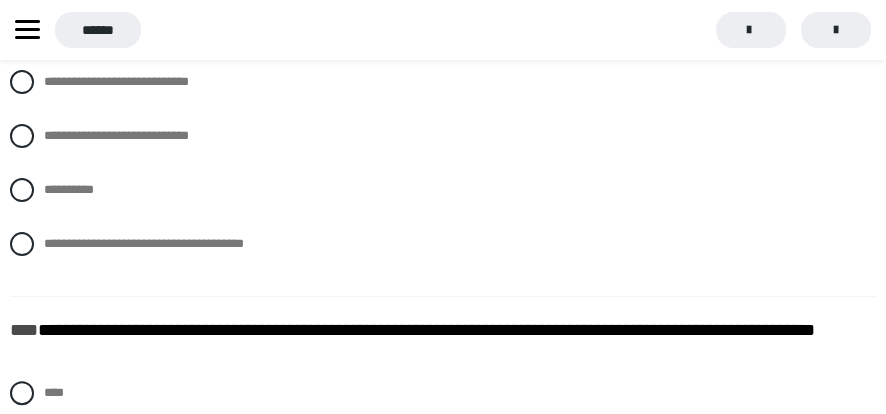drag, startPoint x: 37, startPoint y: 68, endPoint x: 770, endPoint y: 68, distance: 733 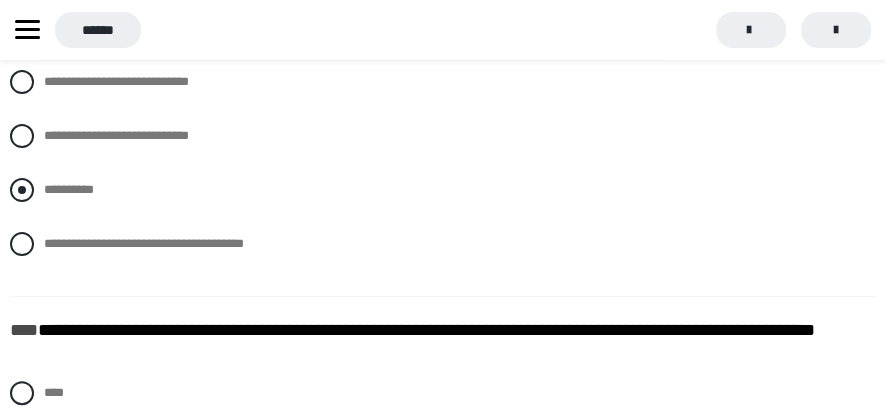 click at bounding box center [22, 190] 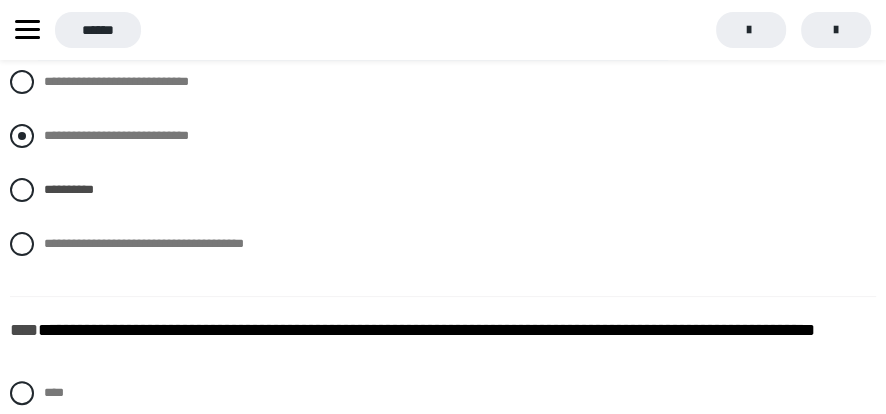 click on "**********" at bounding box center [443, 136] 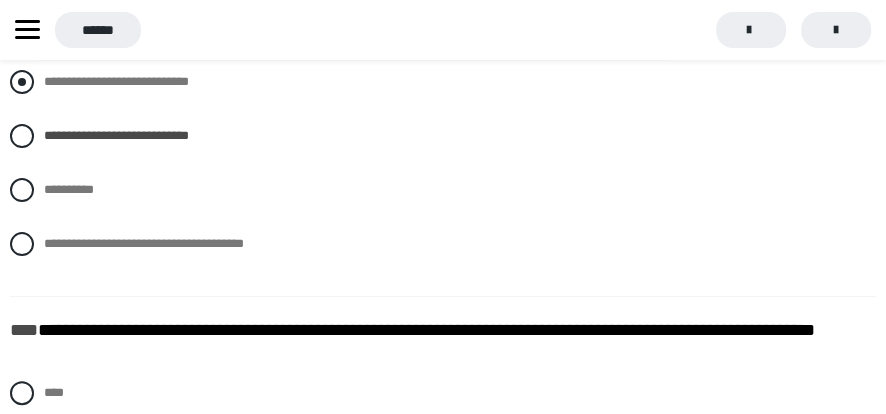 click on "**********" at bounding box center (443, 82) 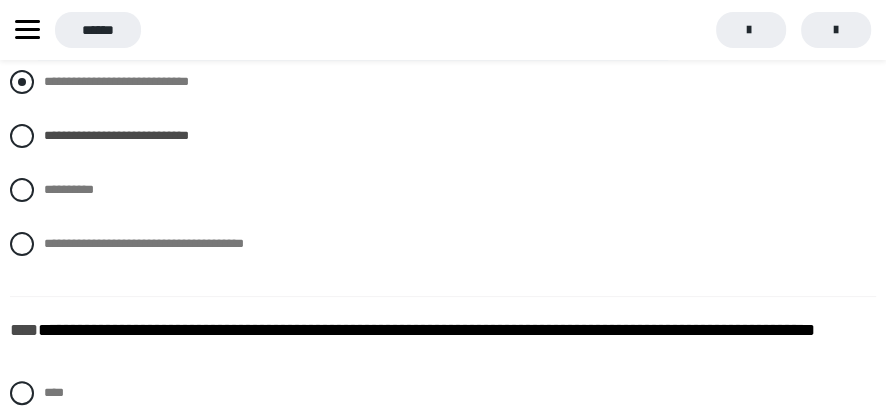 radio on "****" 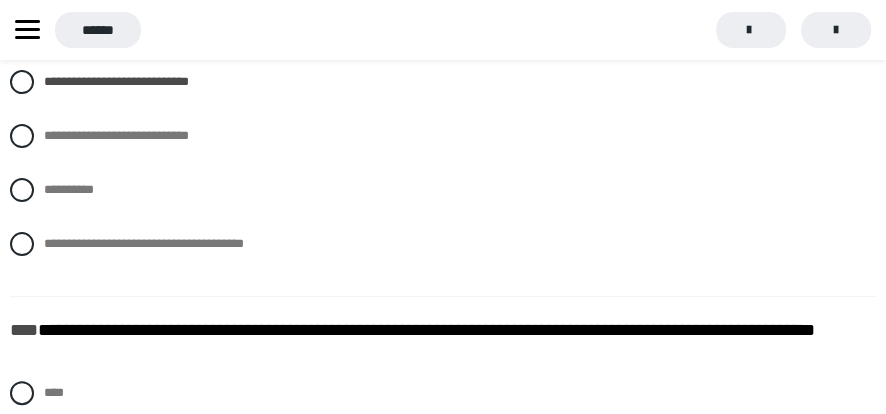 click on "**********" at bounding box center [443, -779] 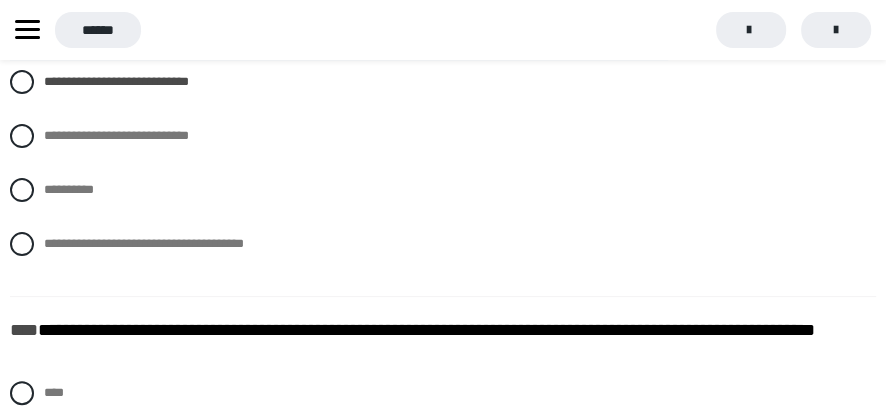 click on "**********" at bounding box center [443, 46] 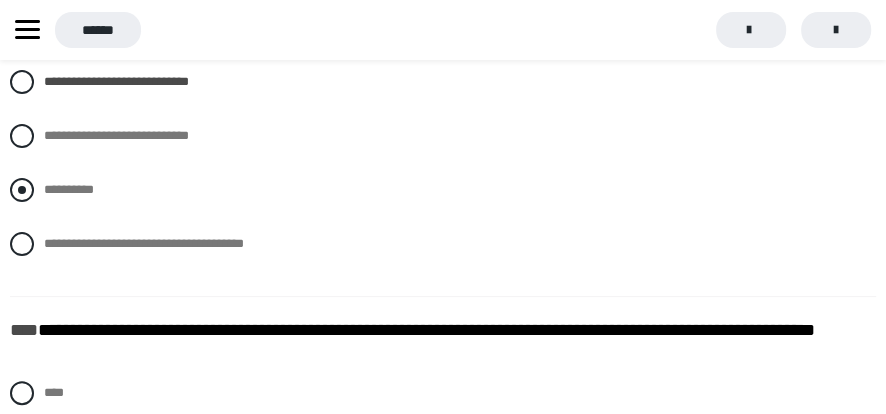 click at bounding box center (22, 190) 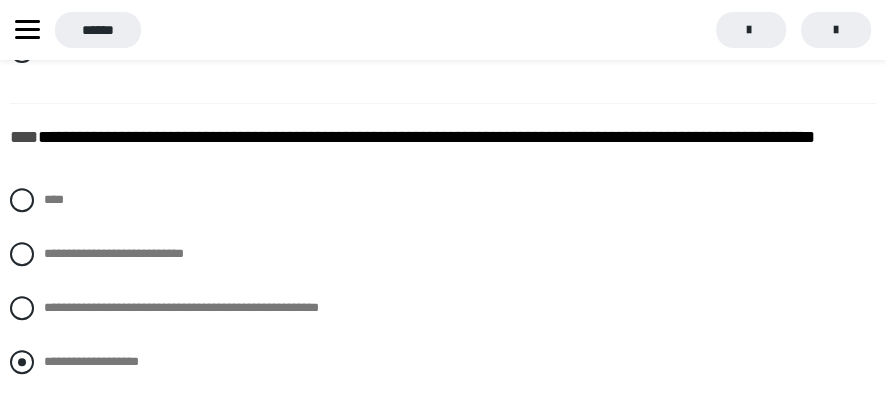 scroll, scrollTop: 4444, scrollLeft: 0, axis: vertical 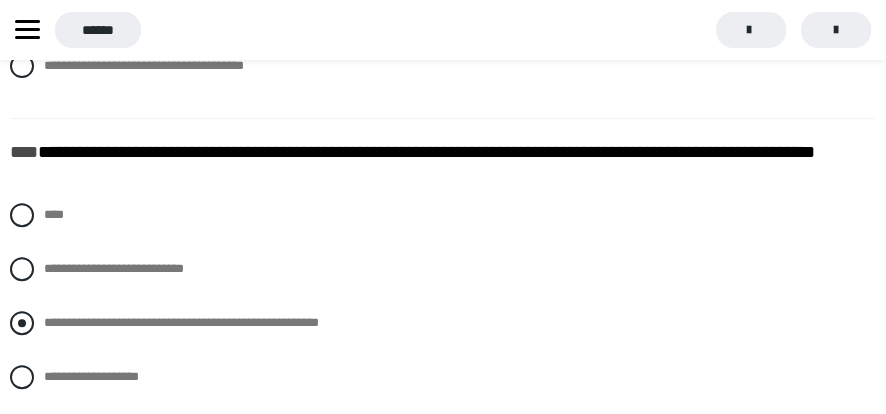 click at bounding box center [22, 323] 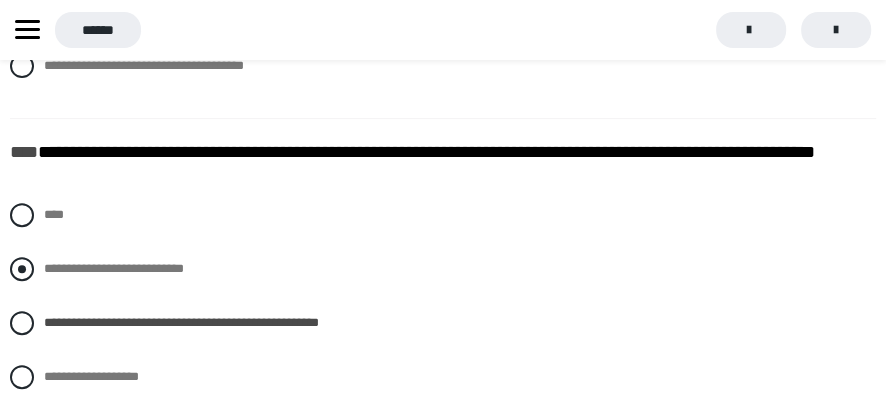 click at bounding box center (22, 269) 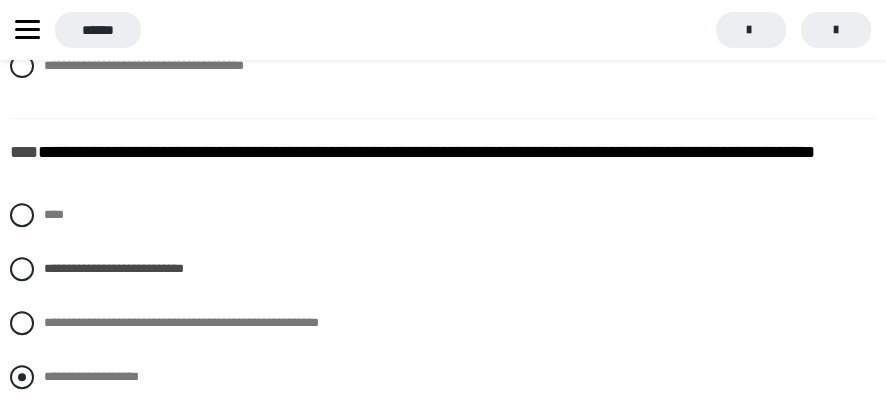 click at bounding box center [22, 377] 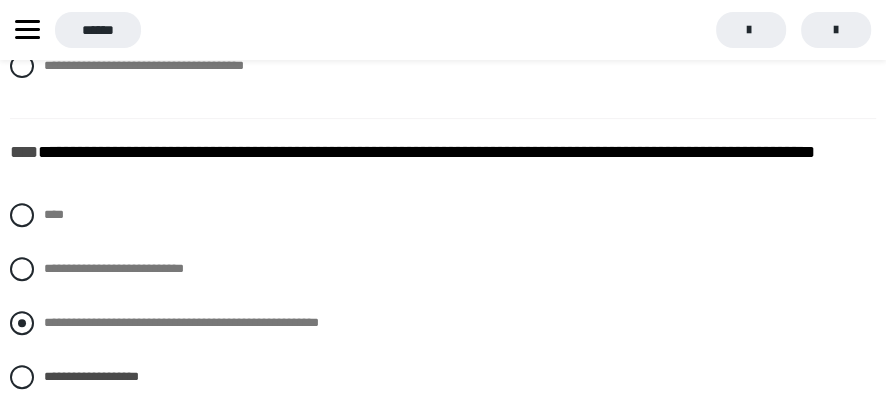 click at bounding box center [22, 323] 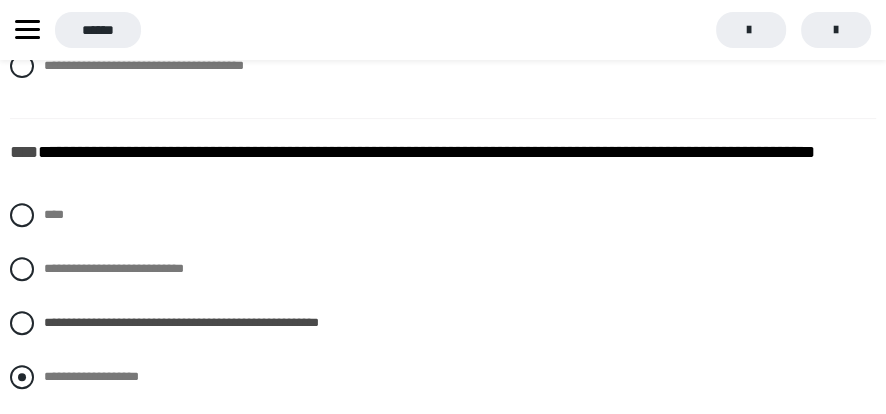 click at bounding box center (22, 377) 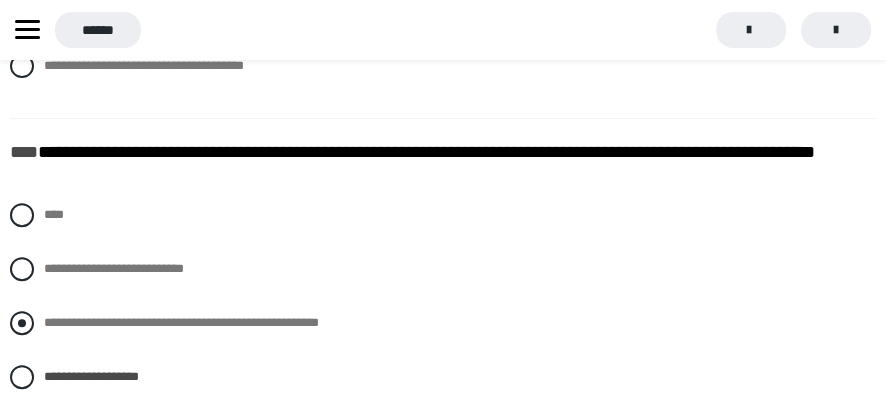 click at bounding box center [22, 323] 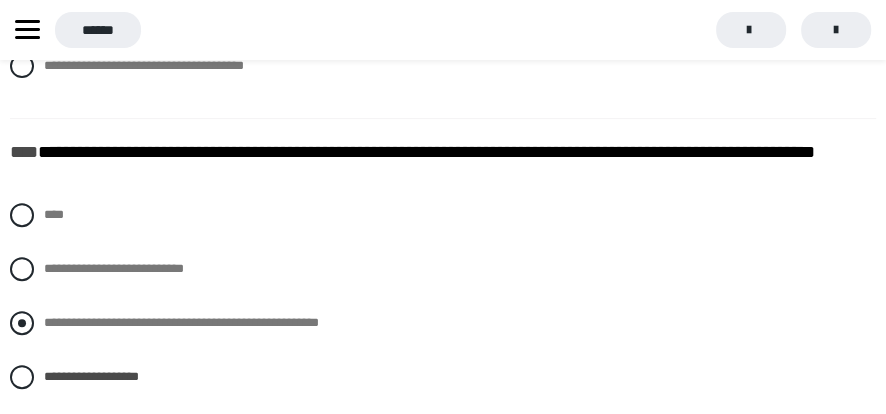 radio on "****" 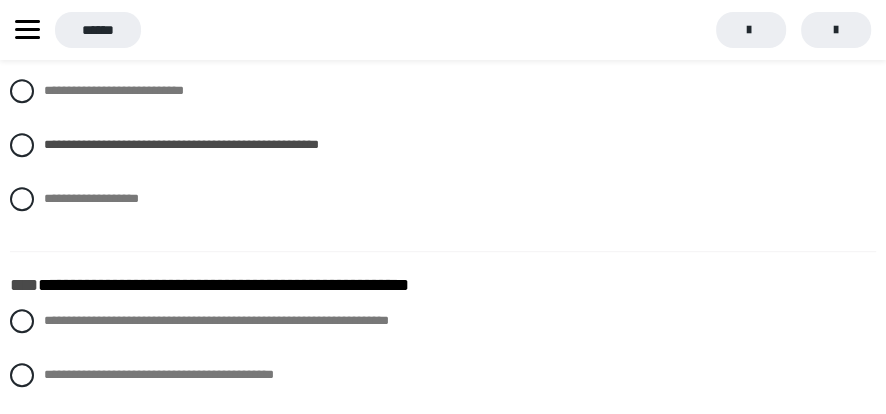 scroll, scrollTop: 4800, scrollLeft: 0, axis: vertical 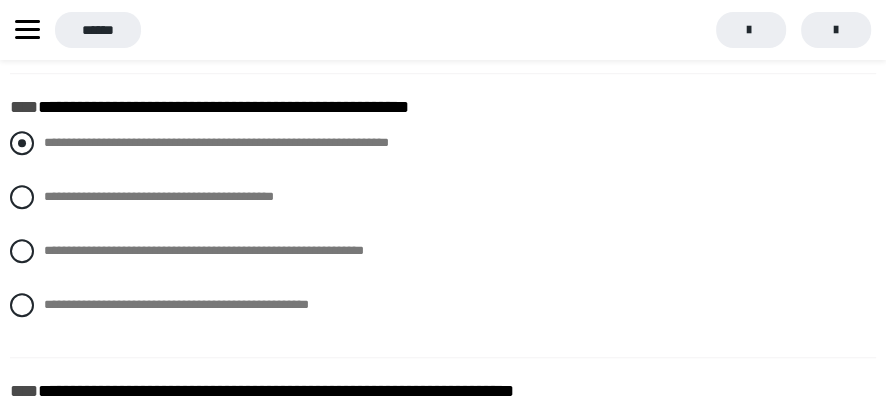 click at bounding box center (22, 143) 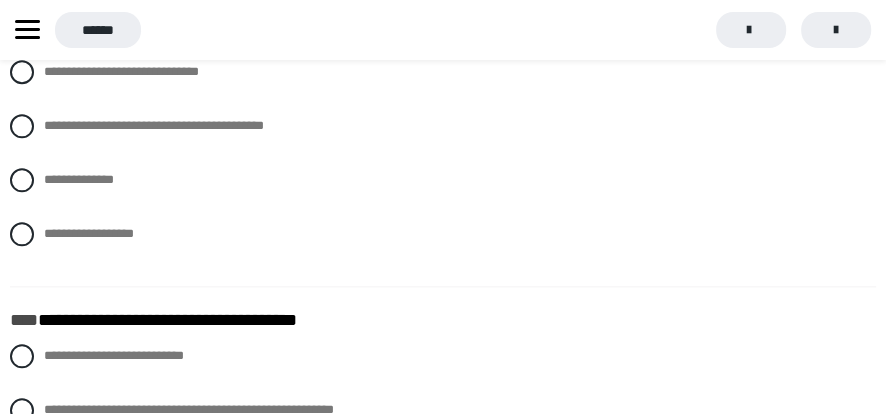 scroll, scrollTop: 4977, scrollLeft: 0, axis: vertical 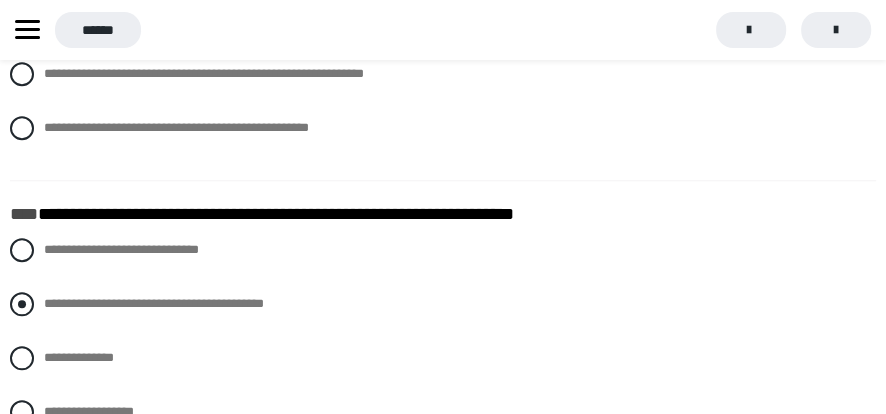click at bounding box center [22, 304] 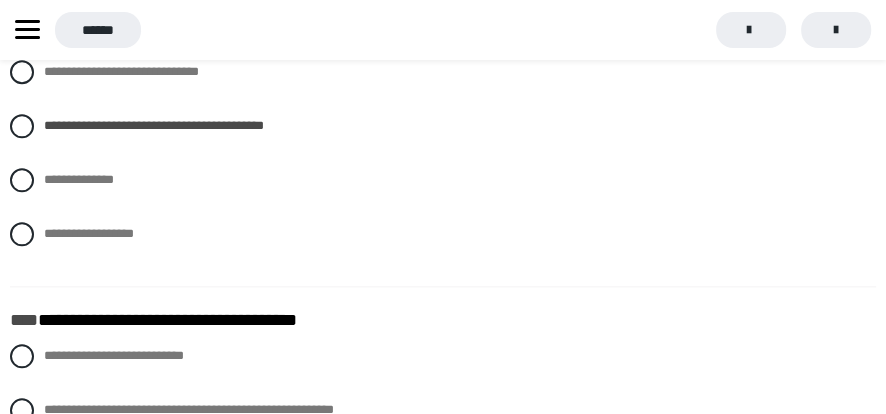 scroll, scrollTop: 5333, scrollLeft: 0, axis: vertical 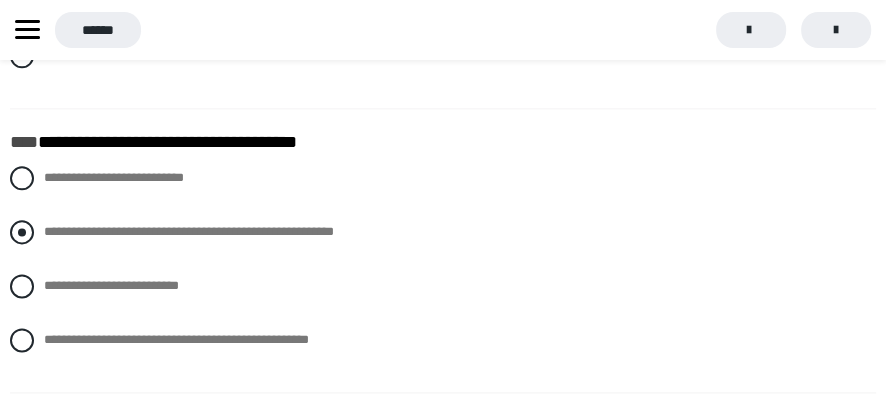 click at bounding box center [22, 232] 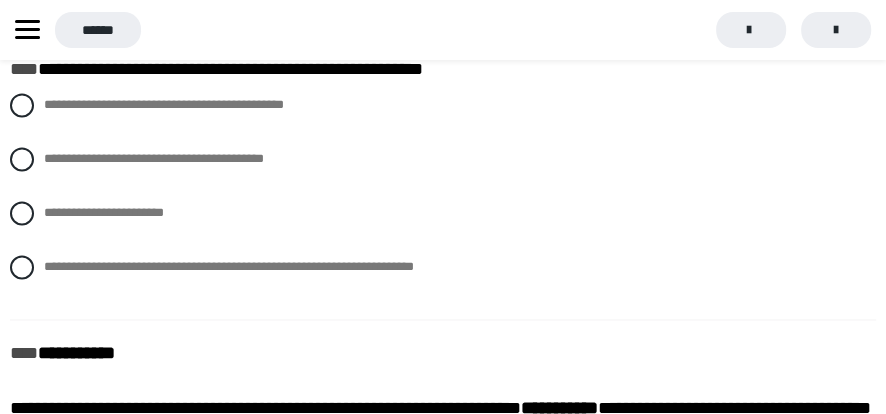 scroll, scrollTop: 5689, scrollLeft: 0, axis: vertical 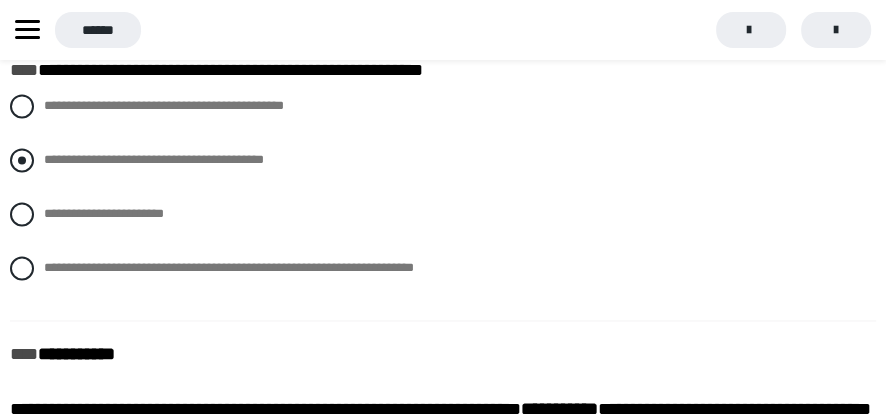 click at bounding box center (22, 160) 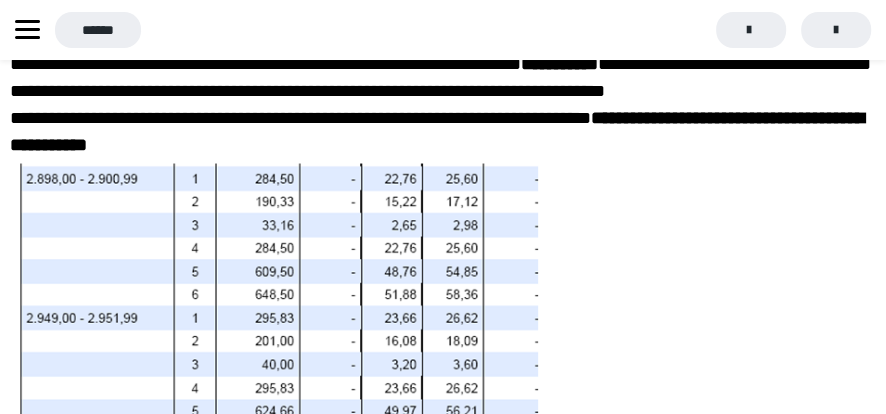 scroll, scrollTop: 6044, scrollLeft: 0, axis: vertical 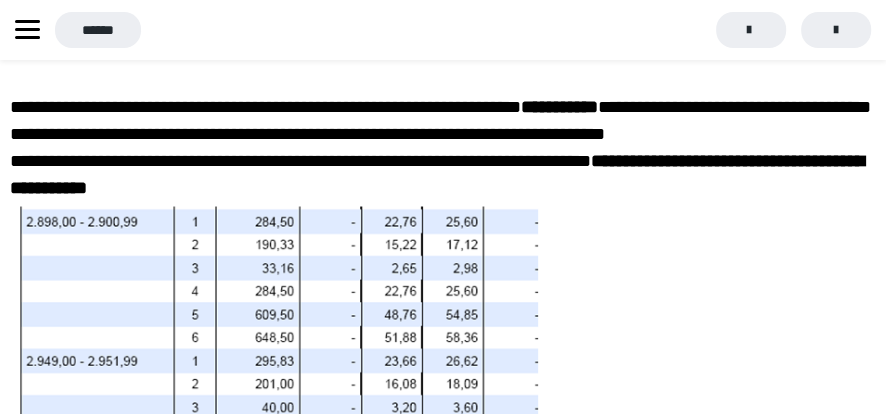 click at bounding box center (274, 358) 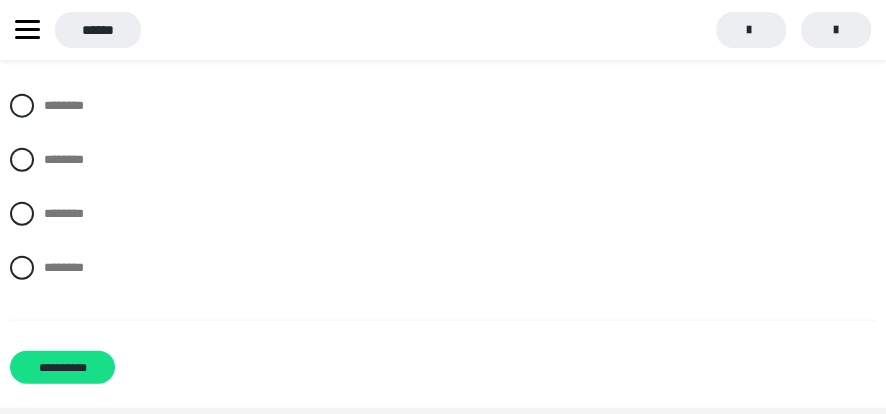 scroll, scrollTop: 6524, scrollLeft: 0, axis: vertical 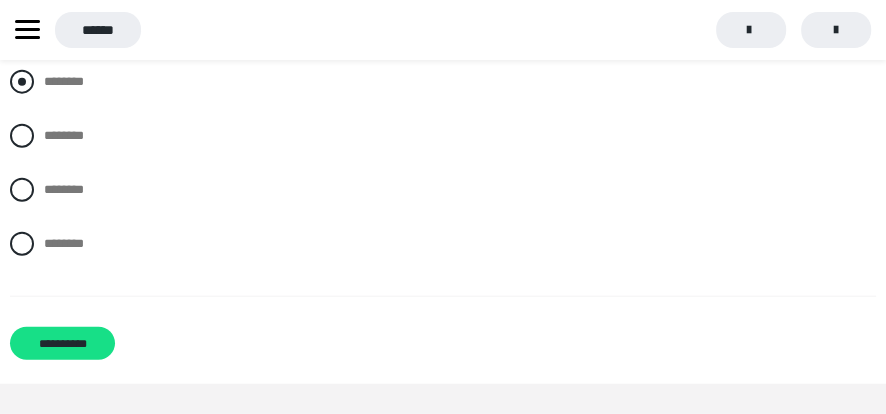 click at bounding box center (22, 82) 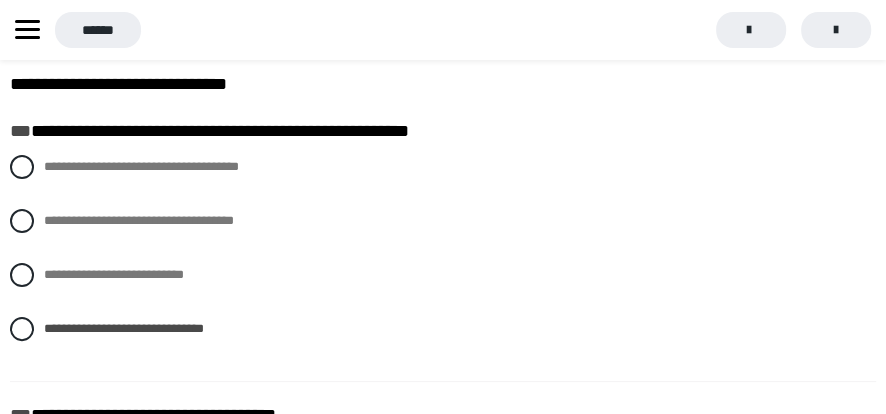 scroll, scrollTop: 177, scrollLeft: 0, axis: vertical 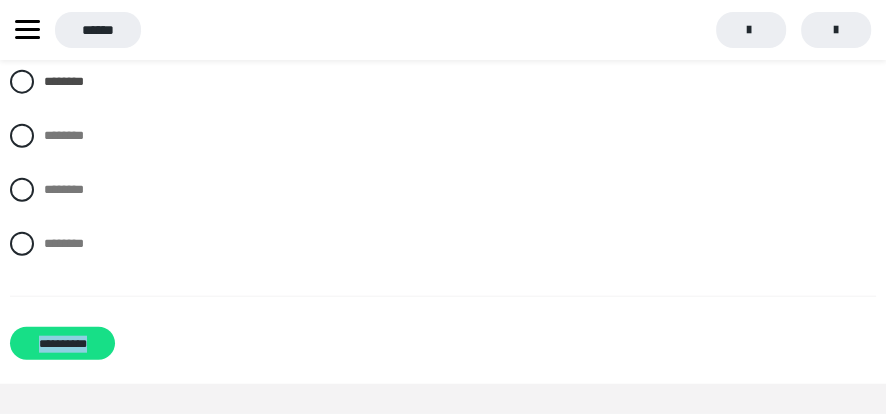 drag, startPoint x: 11, startPoint y: 157, endPoint x: 332, endPoint y: 365, distance: 382.49835 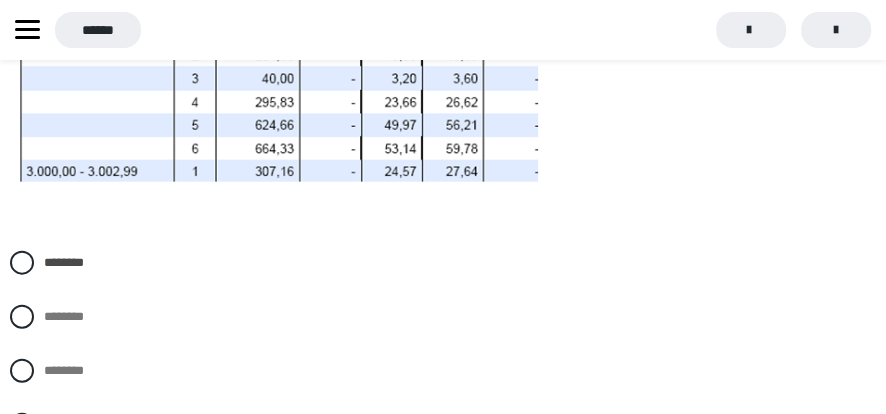 scroll, scrollTop: 6169, scrollLeft: 0, axis: vertical 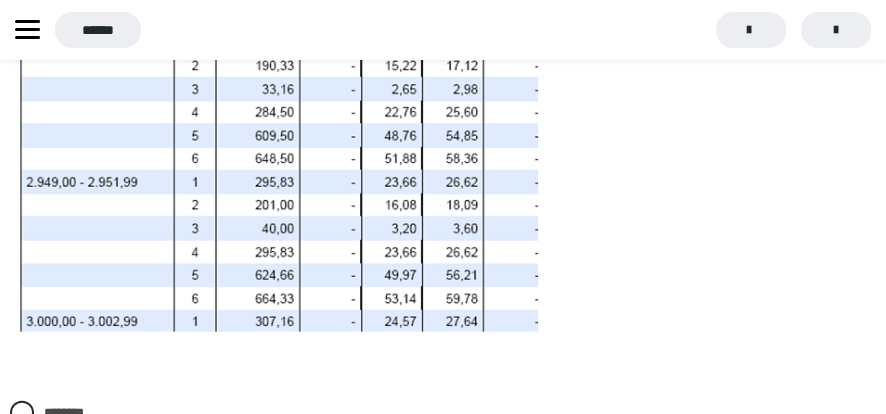 click at bounding box center (443, 180) 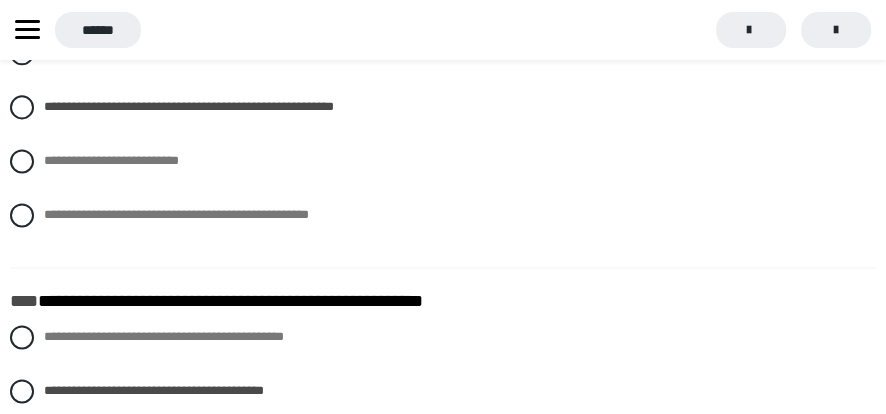 scroll, scrollTop: 5635, scrollLeft: 0, axis: vertical 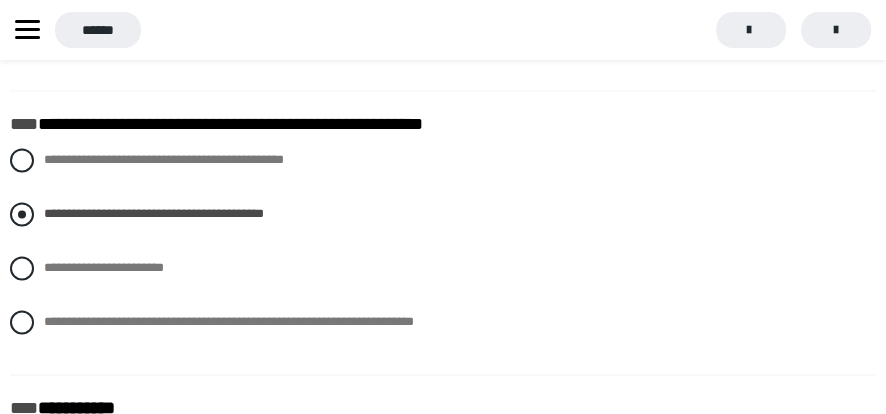 drag, startPoint x: 17, startPoint y: 232, endPoint x: 89, endPoint y: 238, distance: 72.249565 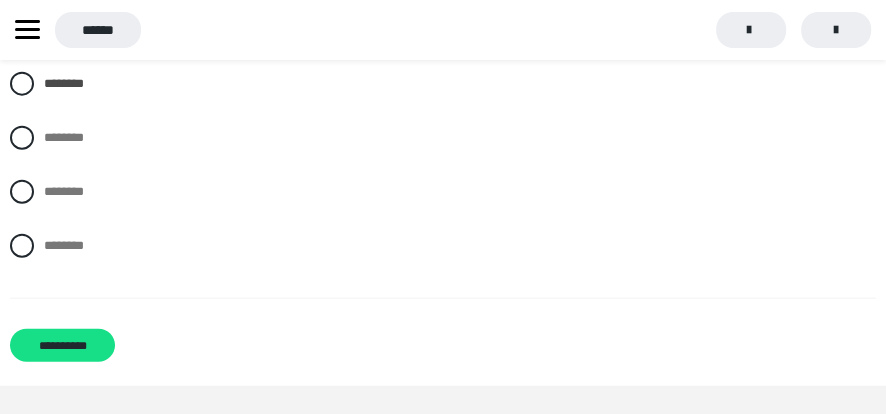 scroll, scrollTop: 6524, scrollLeft: 0, axis: vertical 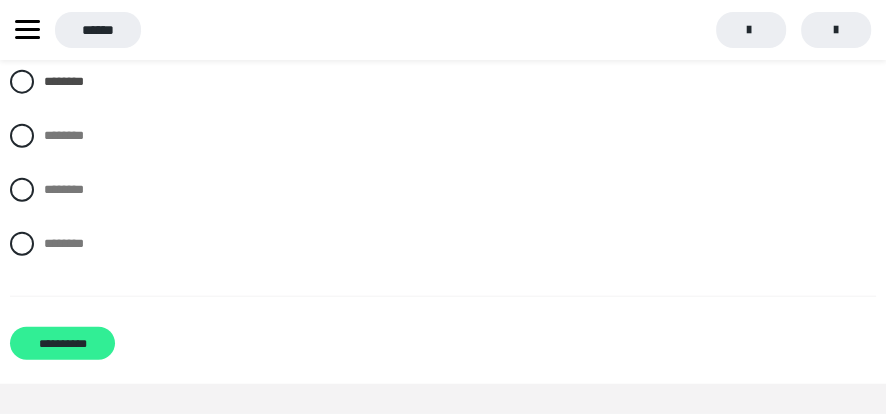 click on "**********" at bounding box center (62, 343) 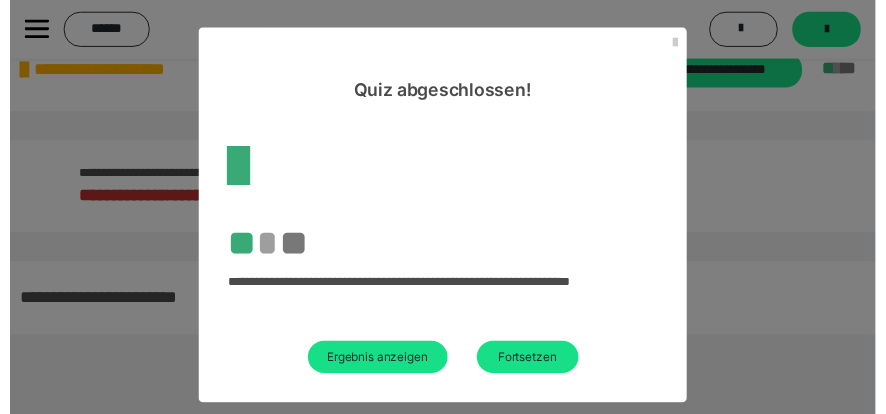 scroll, scrollTop: 1290, scrollLeft: 0, axis: vertical 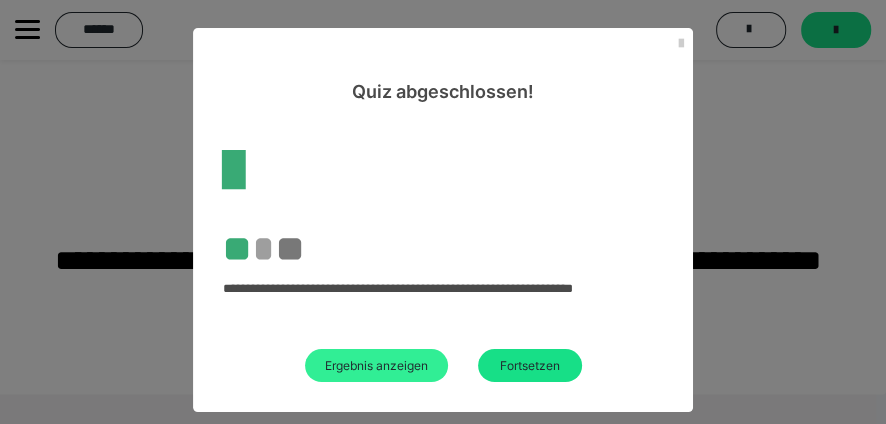 click on "Ergebnis anzeigen" at bounding box center [376, 365] 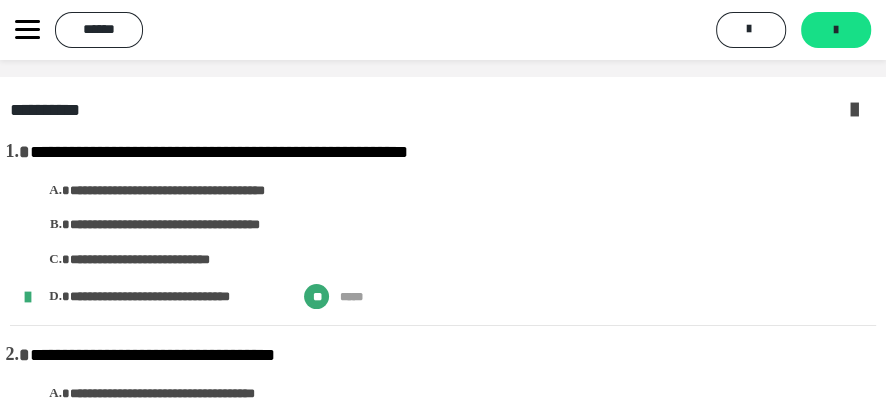 scroll, scrollTop: 0, scrollLeft: 0, axis: both 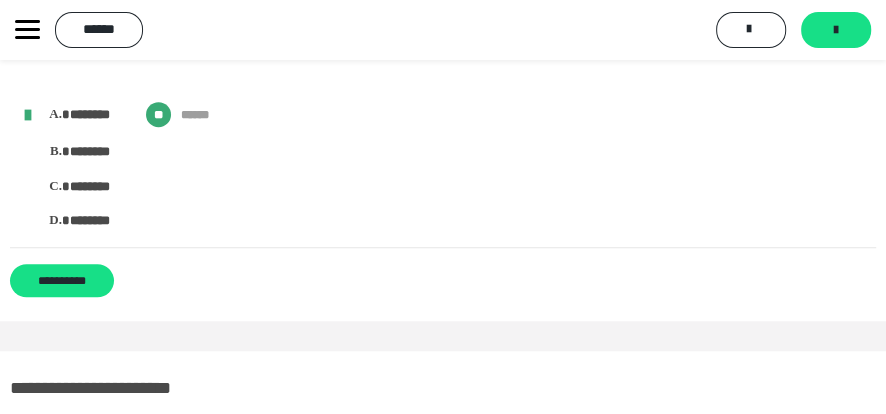 drag, startPoint x: 12, startPoint y: 161, endPoint x: 199, endPoint y: 286, distance: 224.9311 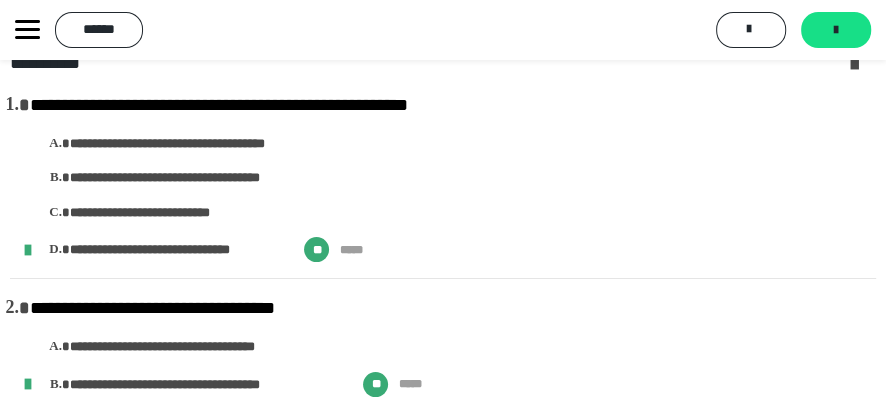 scroll, scrollTop: 0, scrollLeft: 0, axis: both 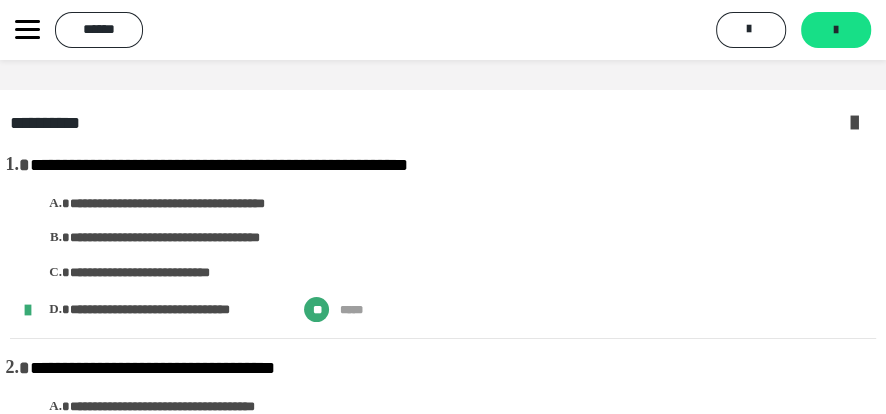 click 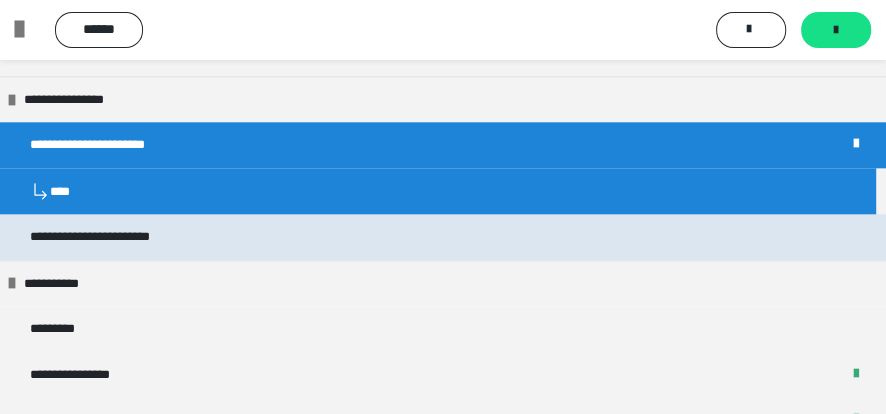 click on "**********" at bounding box center [443, 236] 